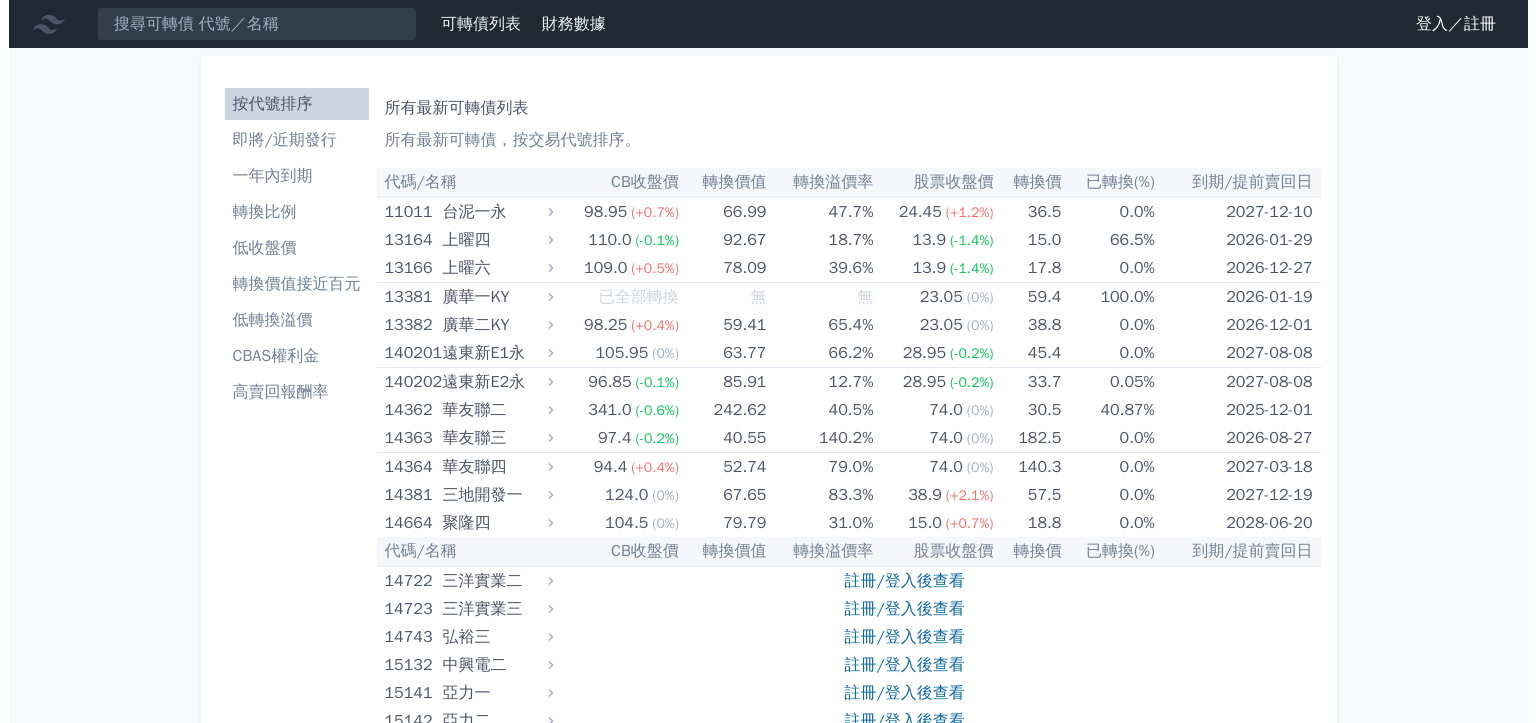 scroll, scrollTop: 0, scrollLeft: 0, axis: both 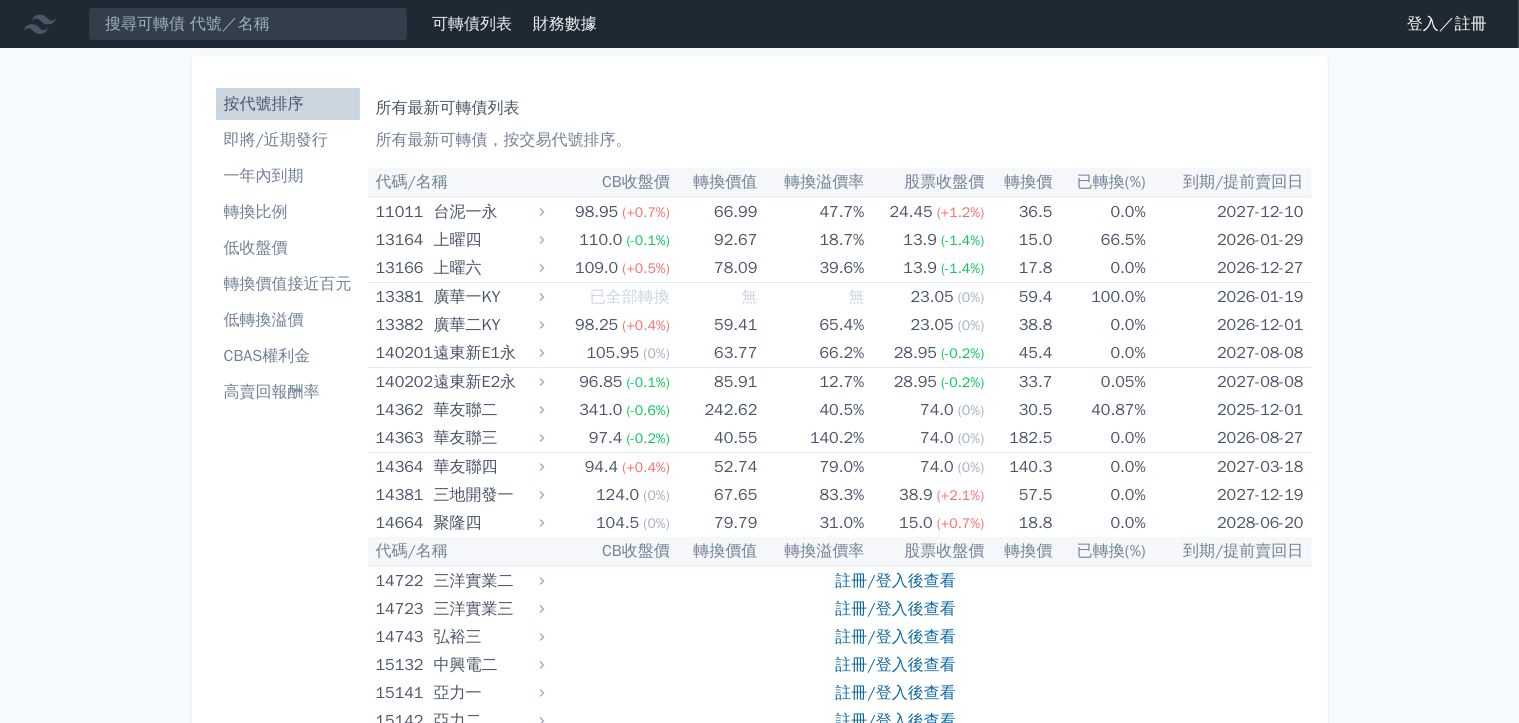 click on "登入／註冊" at bounding box center [1447, 24] 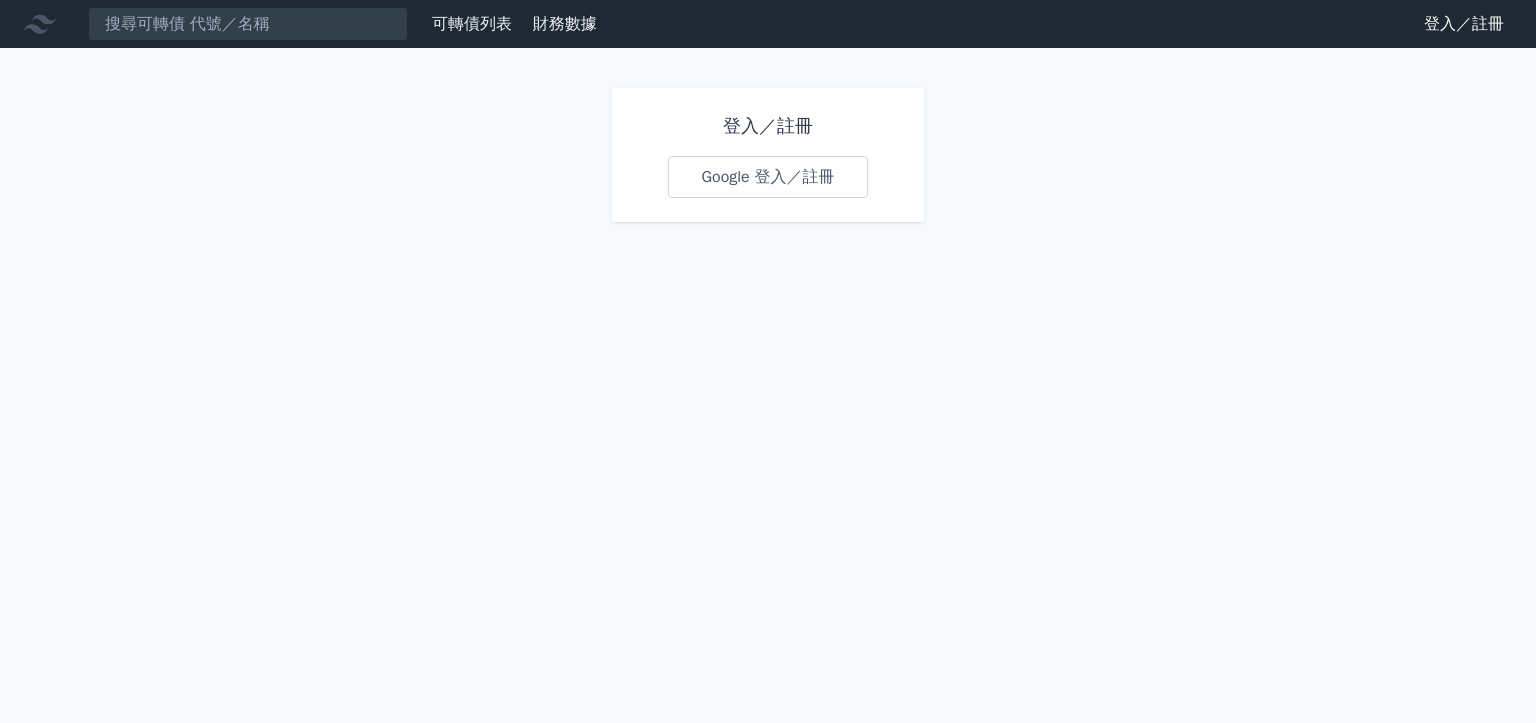 click on "Google 登入／註冊" at bounding box center (767, 177) 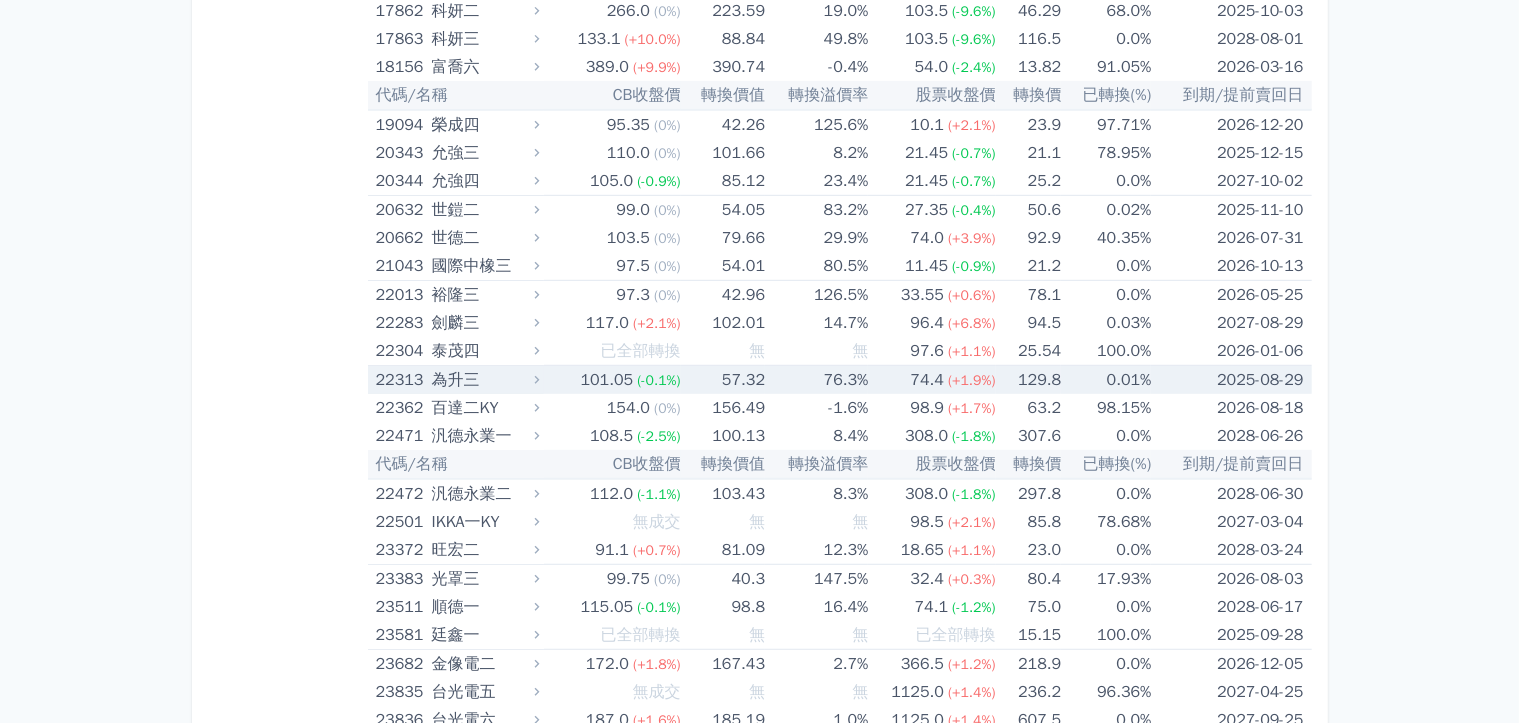 scroll, scrollTop: 1200, scrollLeft: 0, axis: vertical 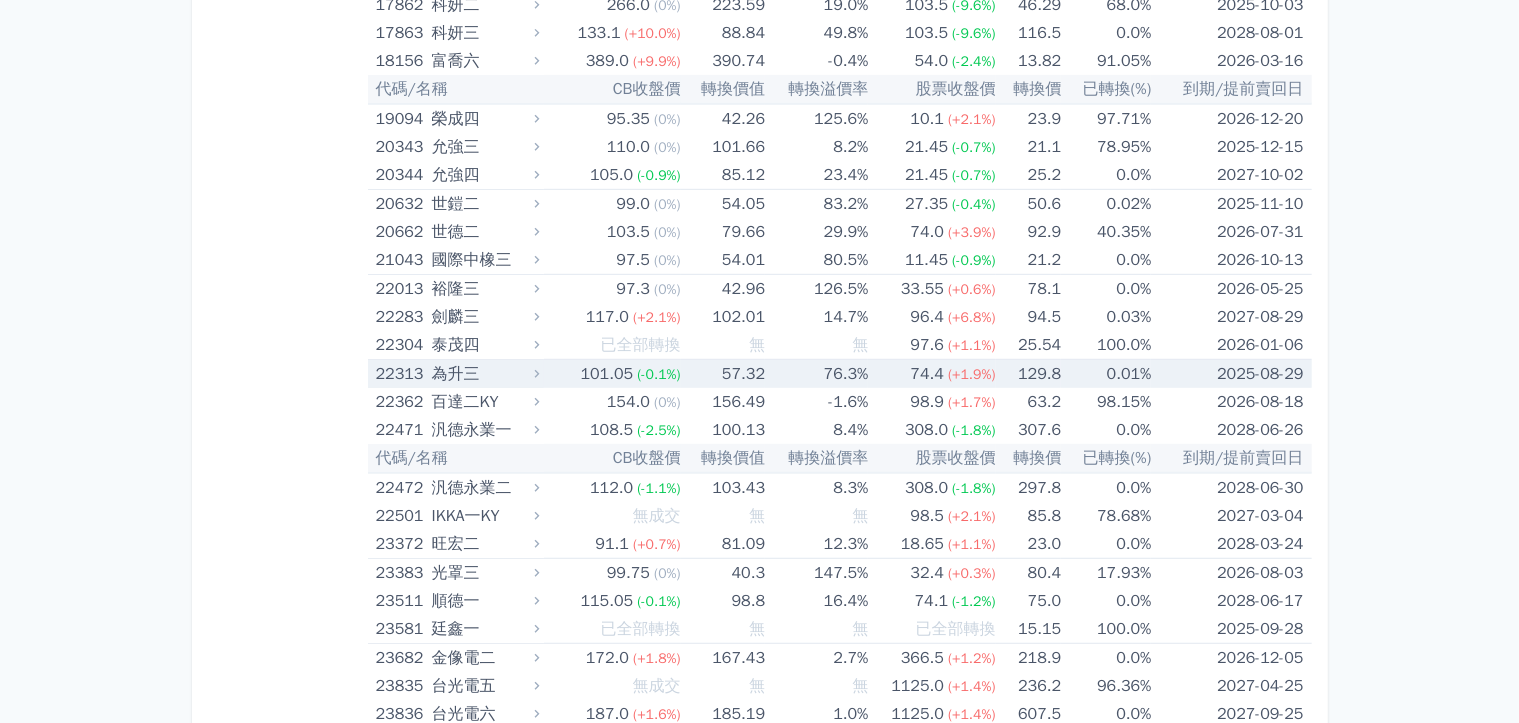 click on "2025-08-29" at bounding box center (1231, 374) 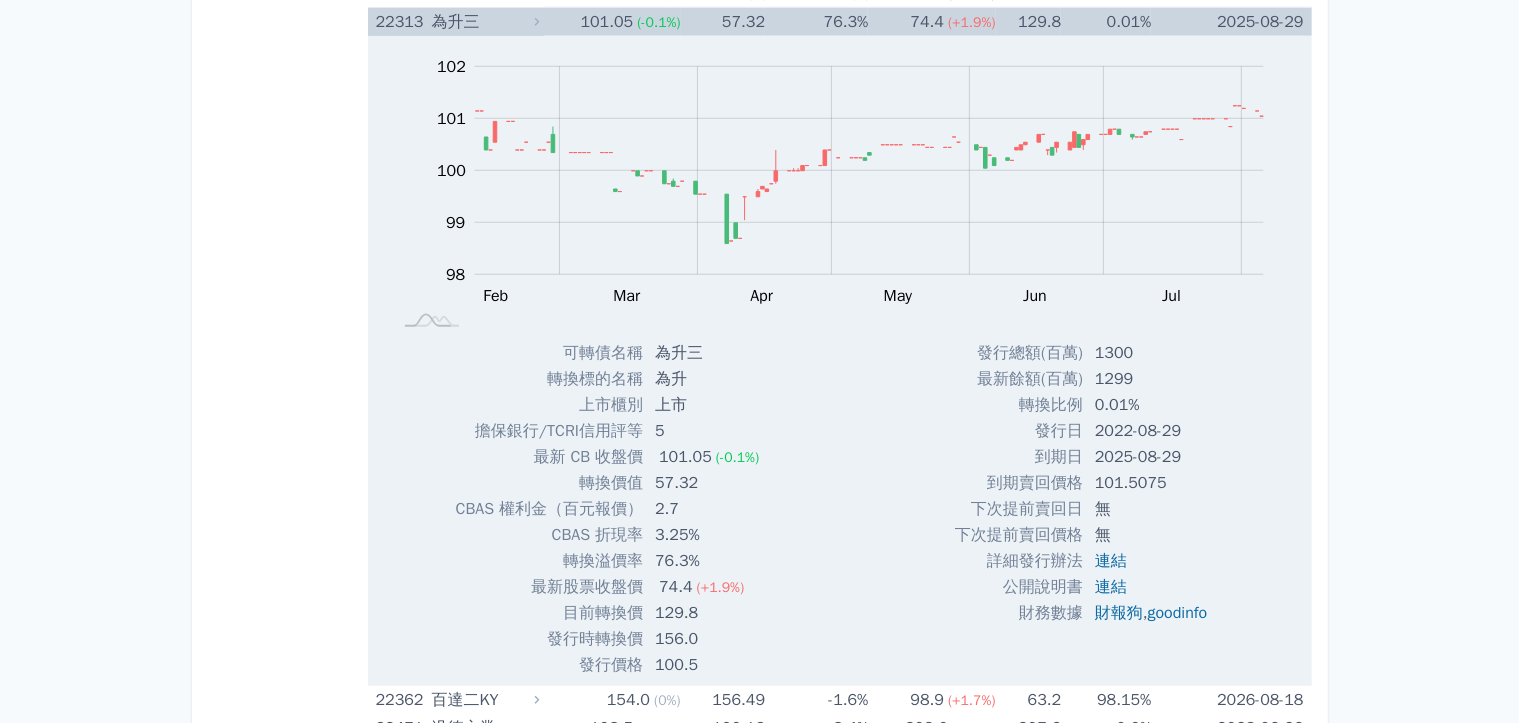 scroll, scrollTop: 1600, scrollLeft: 0, axis: vertical 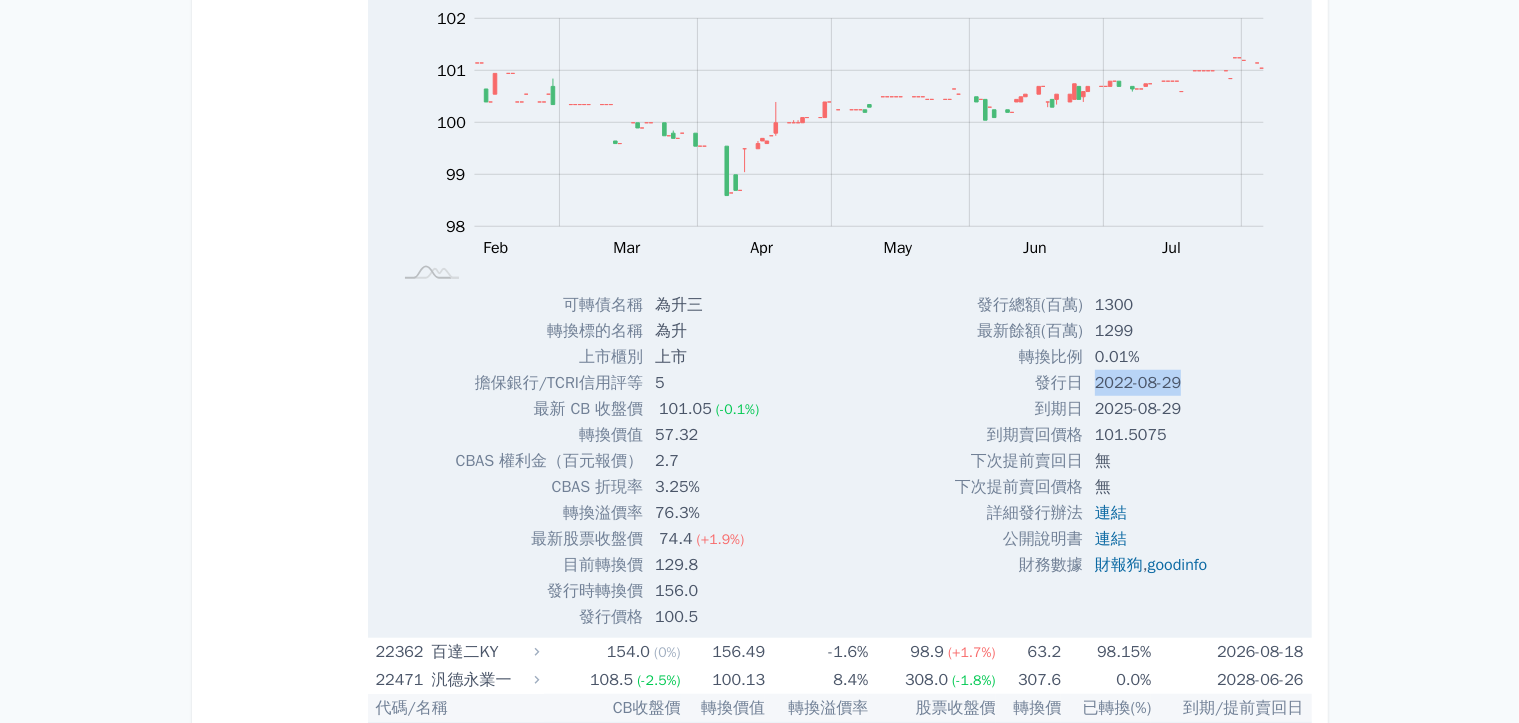drag, startPoint x: 1085, startPoint y: 383, endPoint x: 1192, endPoint y: 377, distance: 107.16809 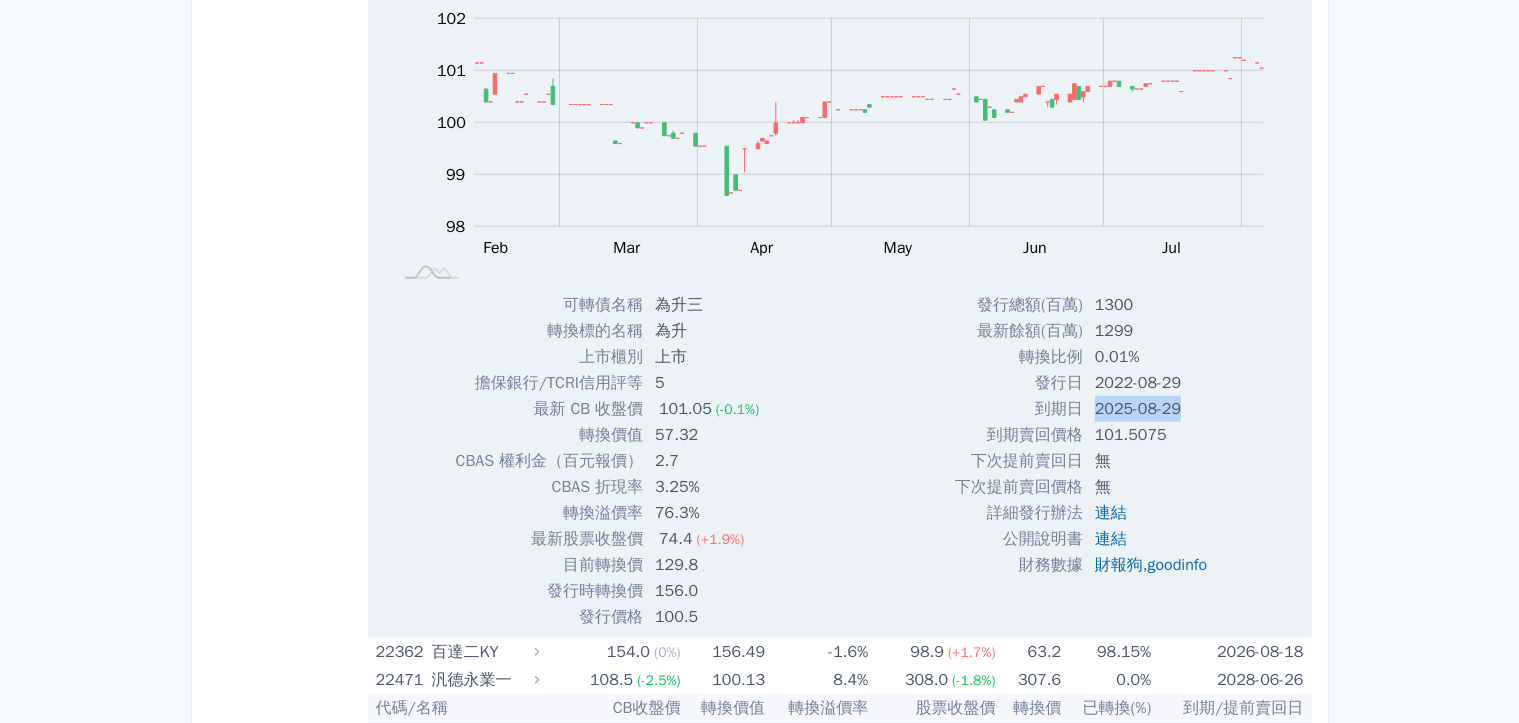 drag, startPoint x: 1086, startPoint y: 406, endPoint x: 1200, endPoint y: 402, distance: 114.07015 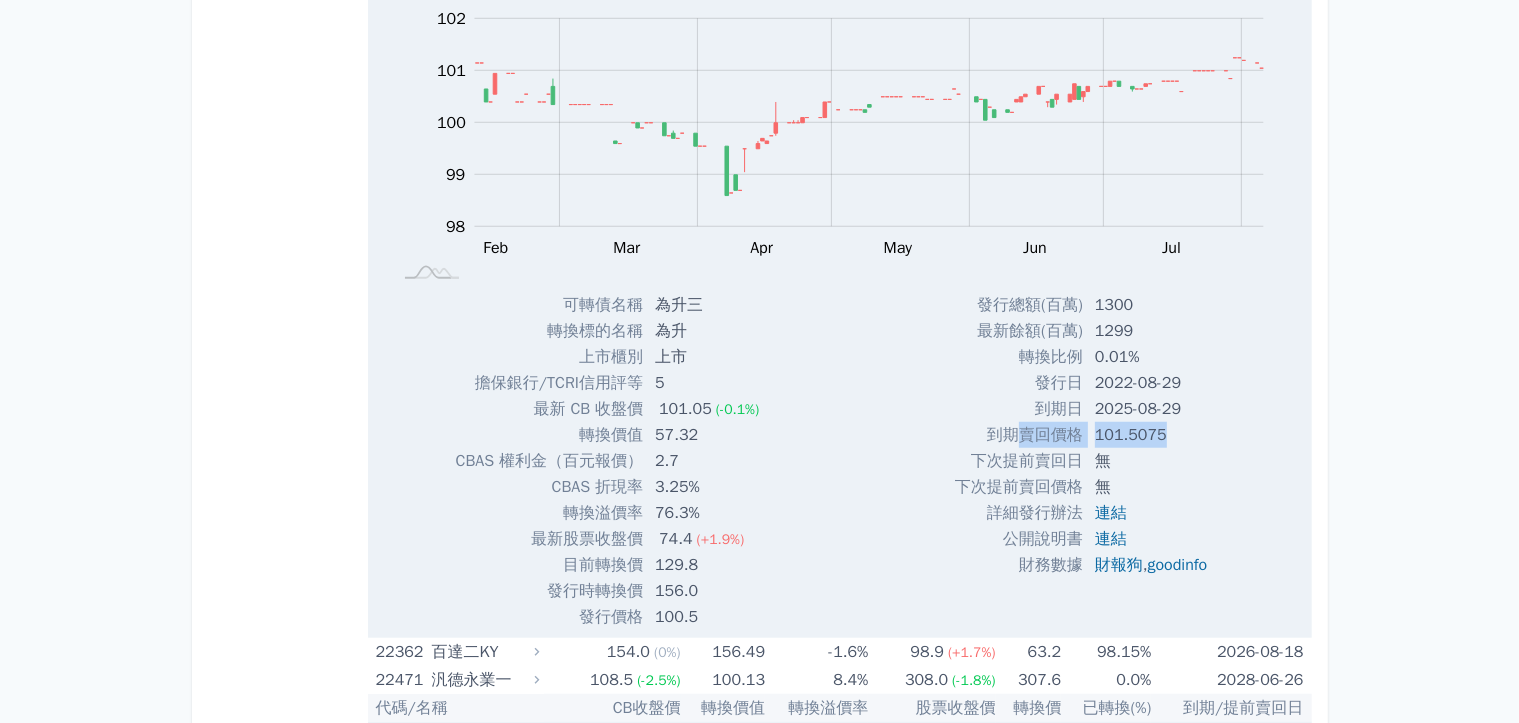 drag, startPoint x: 1009, startPoint y: 434, endPoint x: 1183, endPoint y: 432, distance: 174.01149 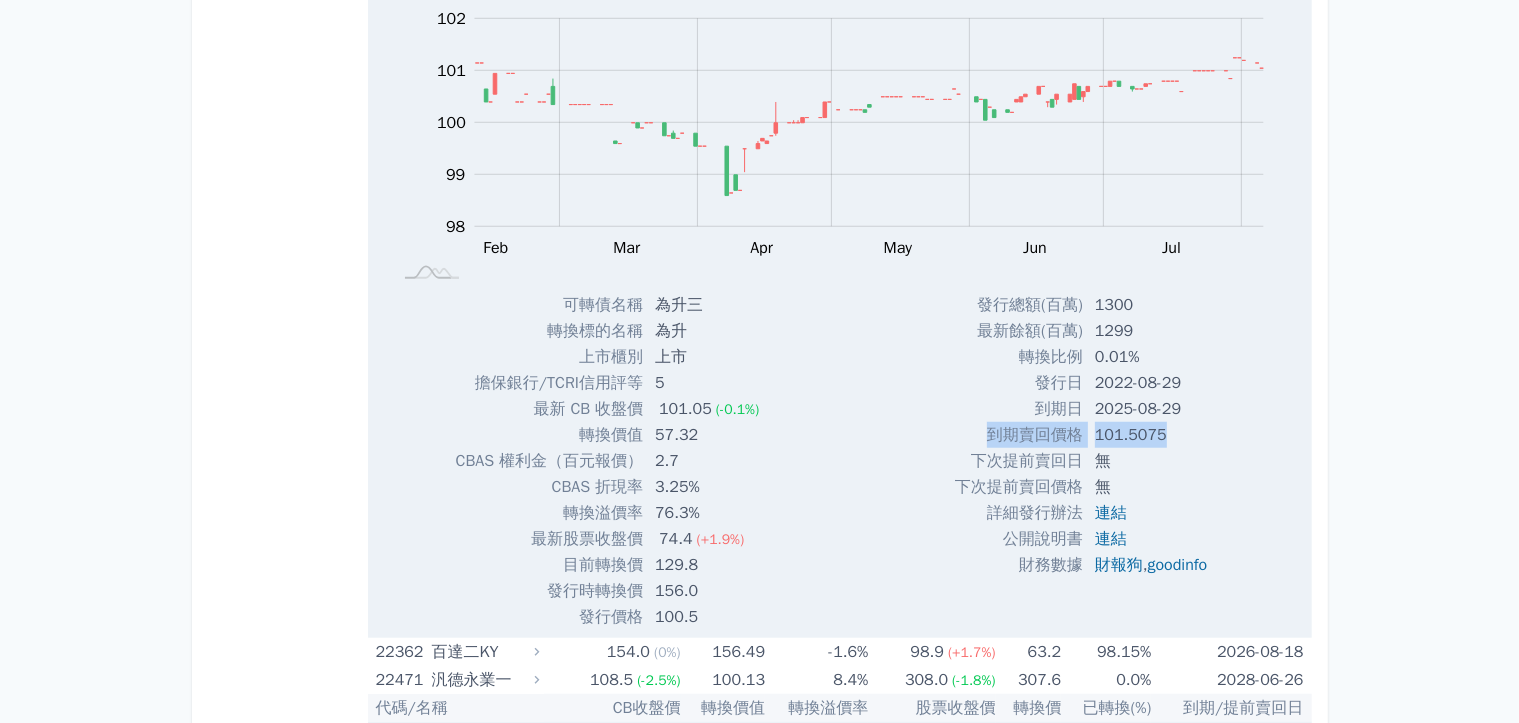 drag, startPoint x: 977, startPoint y: 430, endPoint x: 1195, endPoint y: 429, distance: 218.00229 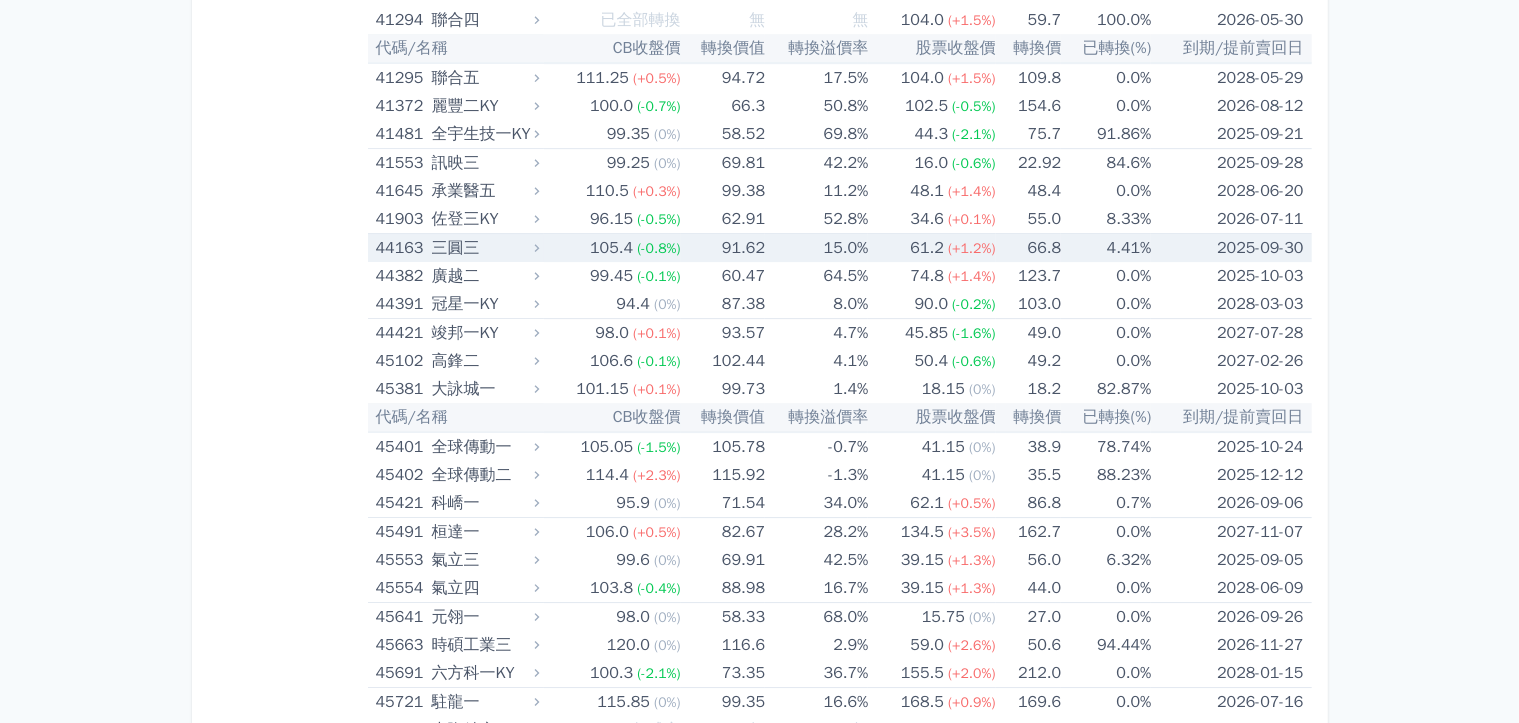 scroll, scrollTop: 6700, scrollLeft: 0, axis: vertical 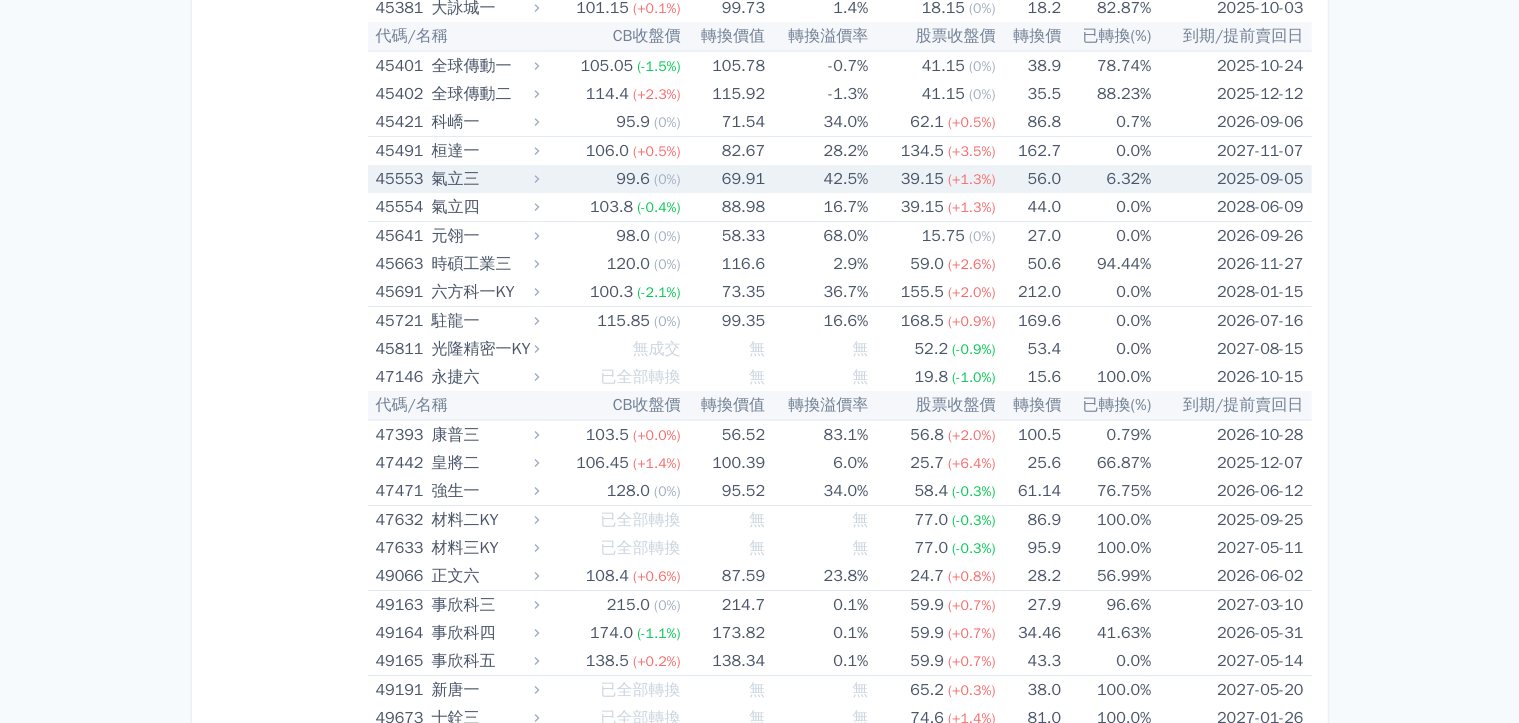 click on "2025-09-05" at bounding box center [1231, 179] 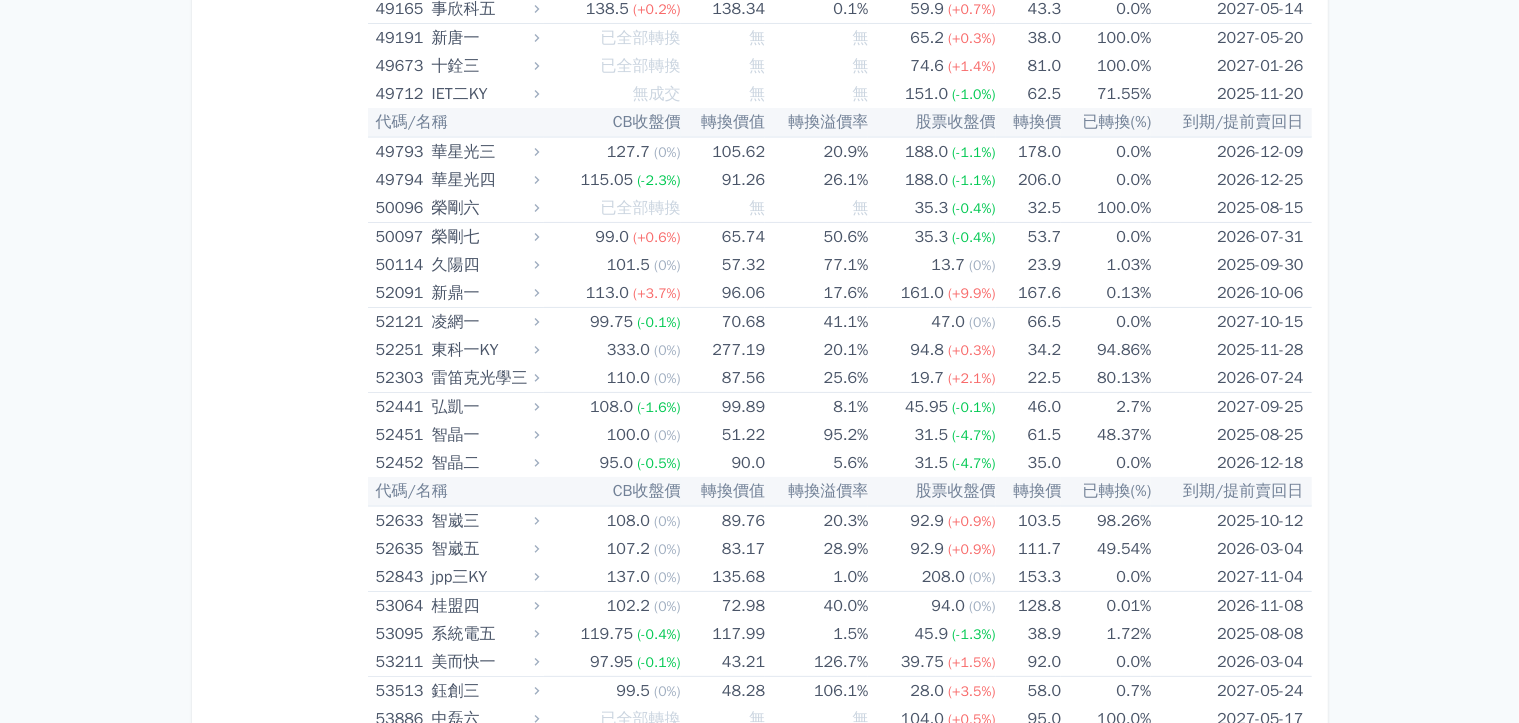 scroll, scrollTop: 8000, scrollLeft: 0, axis: vertical 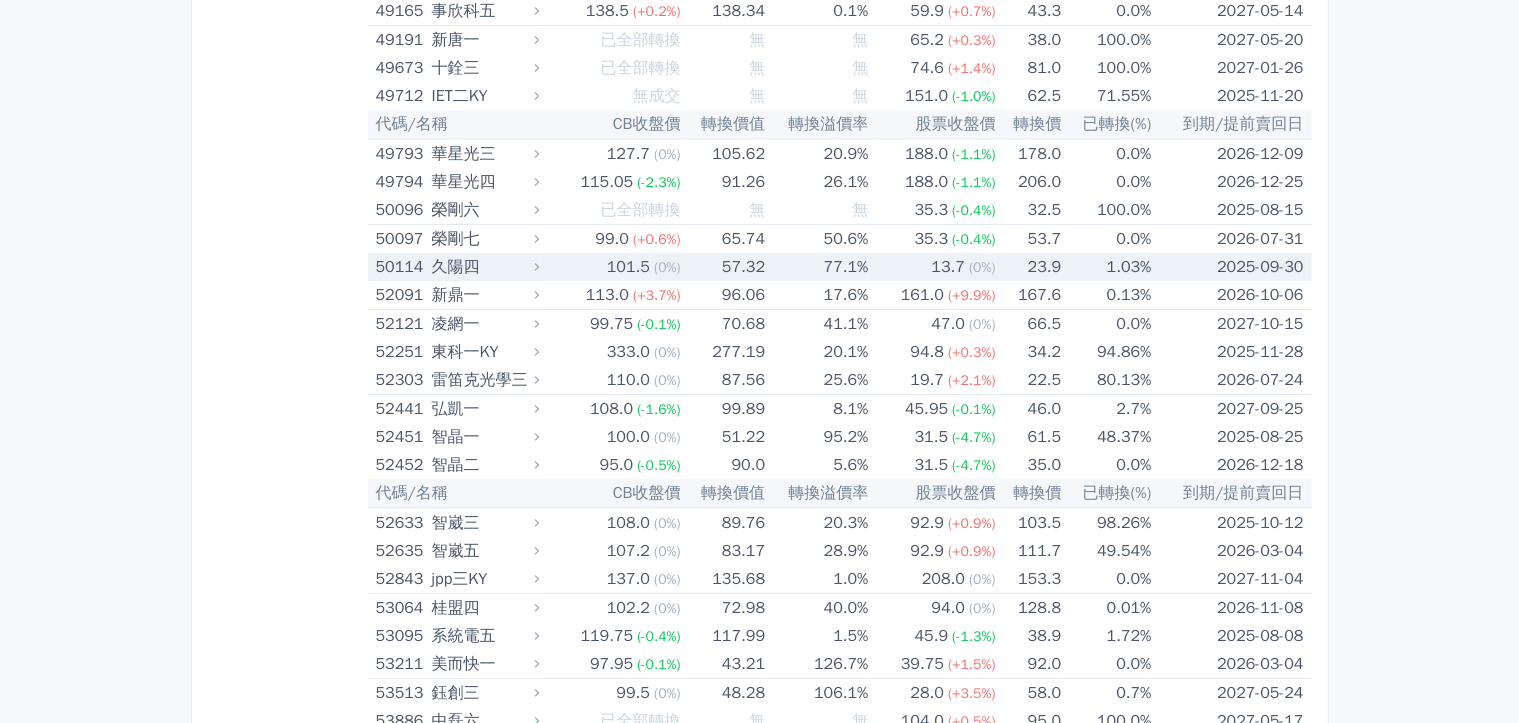 click on "2025-09-30" at bounding box center [1231, 267] 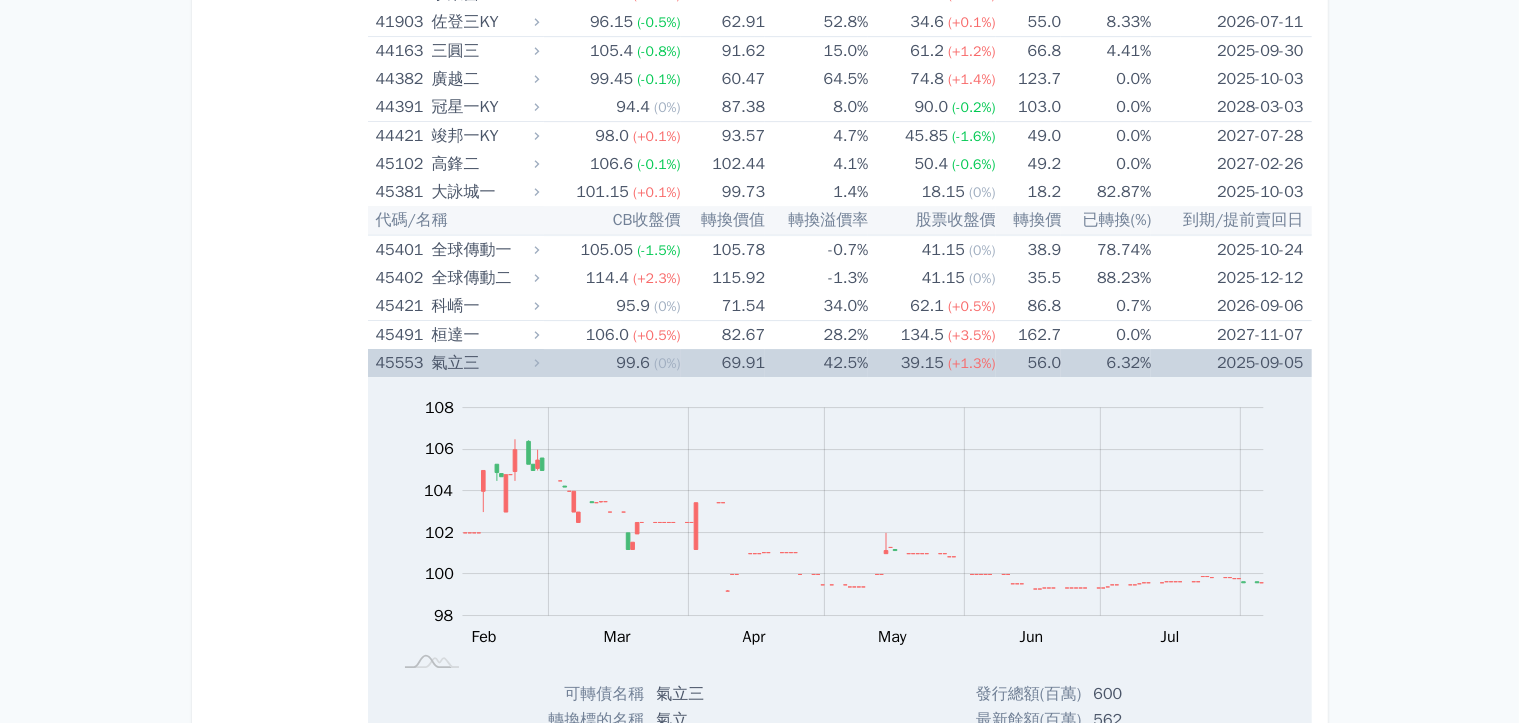 scroll, scrollTop: 6500, scrollLeft: 0, axis: vertical 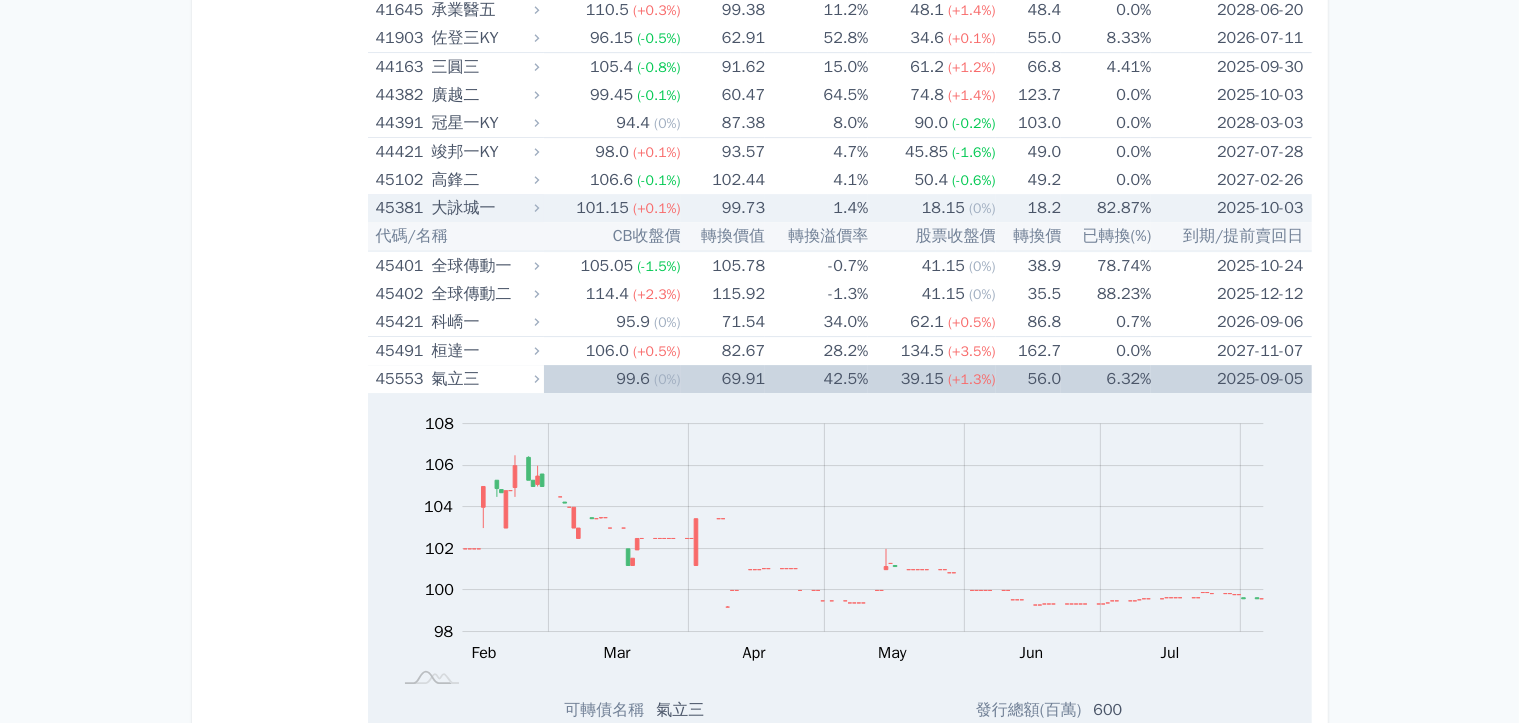 click on "2025-10-03" at bounding box center (1231, 208) 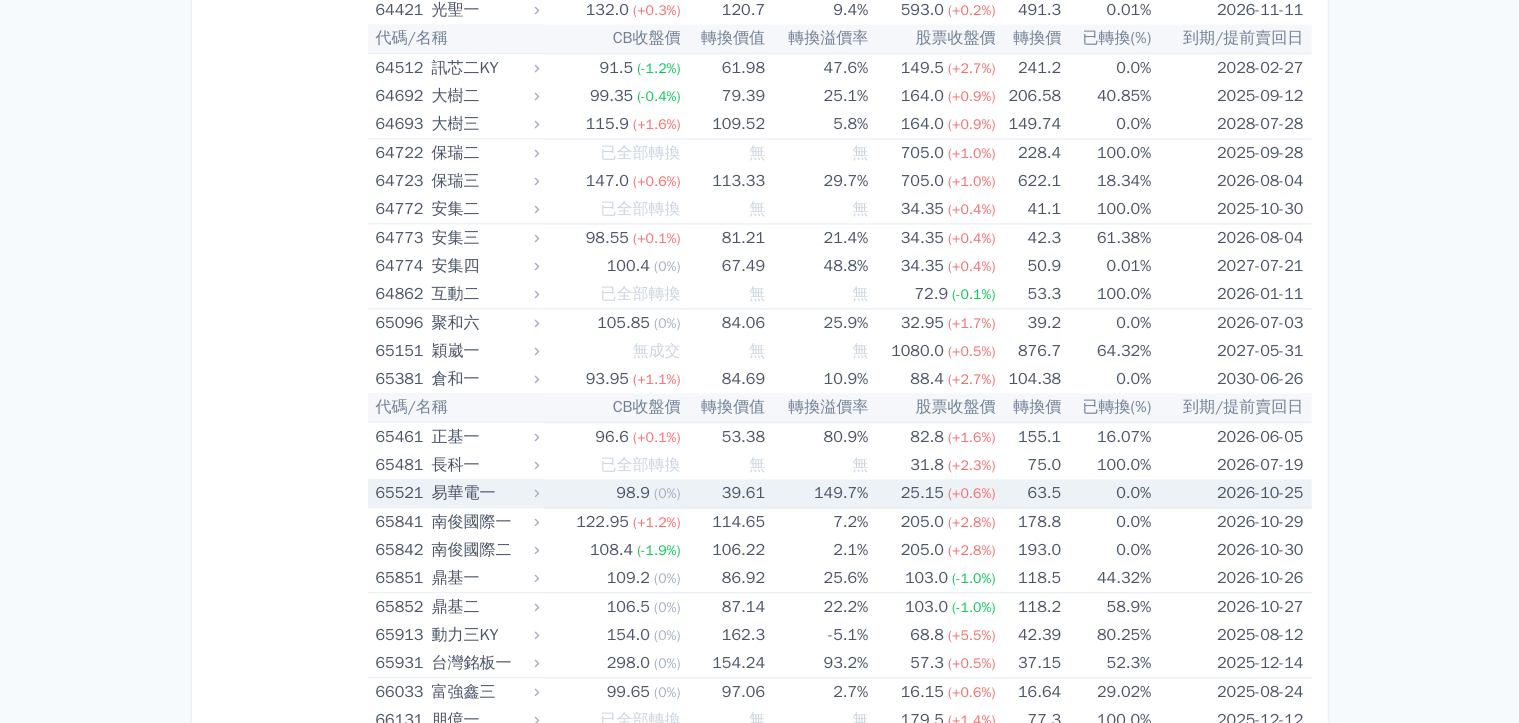 scroll, scrollTop: 12000, scrollLeft: 0, axis: vertical 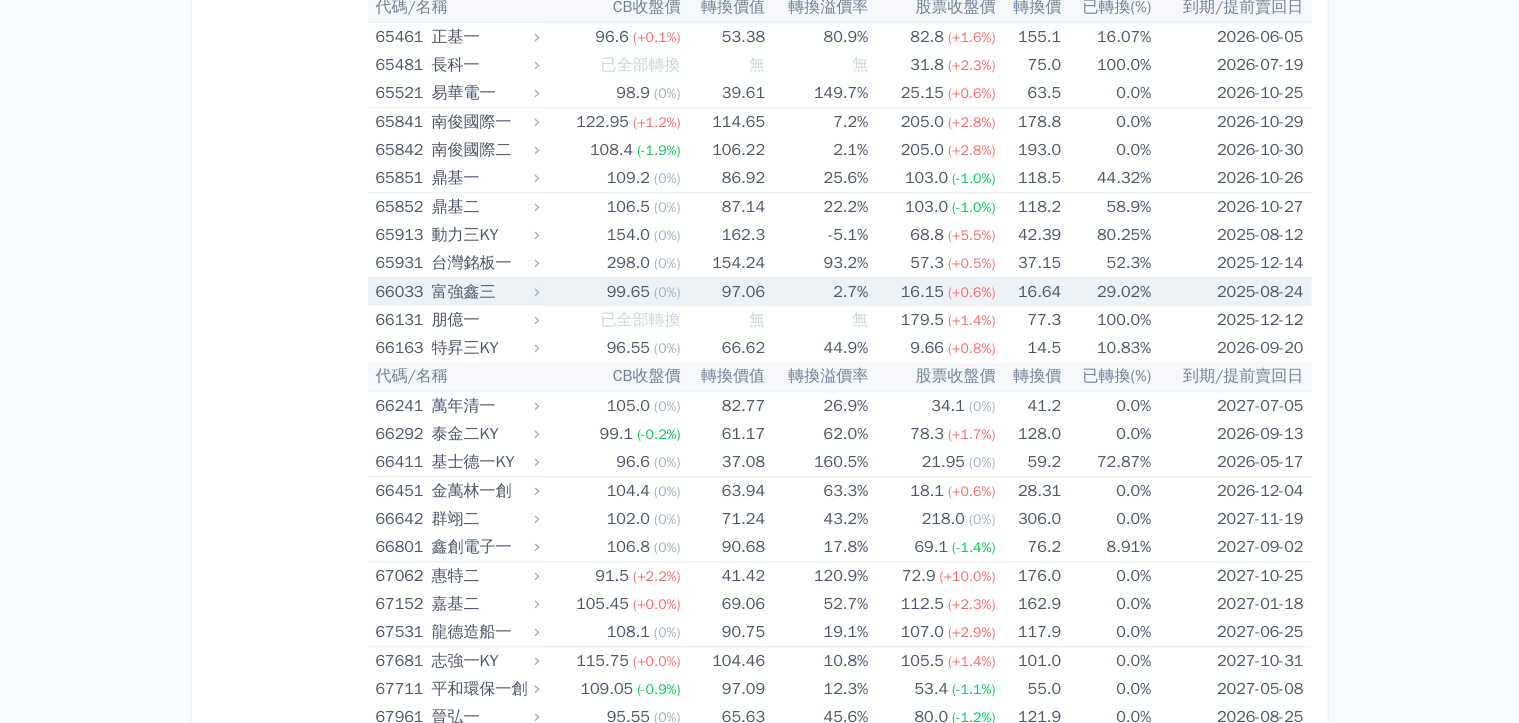 click on "2025-08-24" at bounding box center [1231, 292] 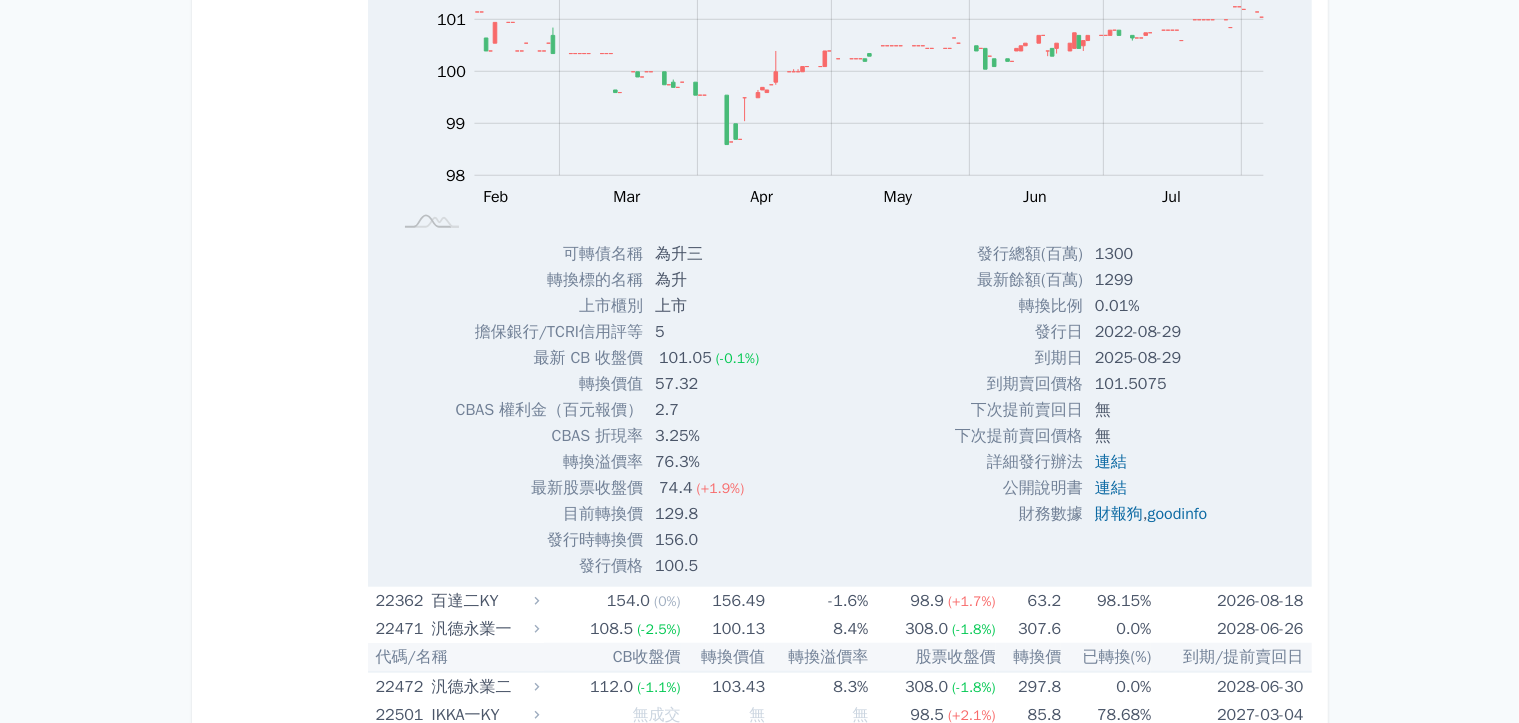 scroll, scrollTop: 1400, scrollLeft: 0, axis: vertical 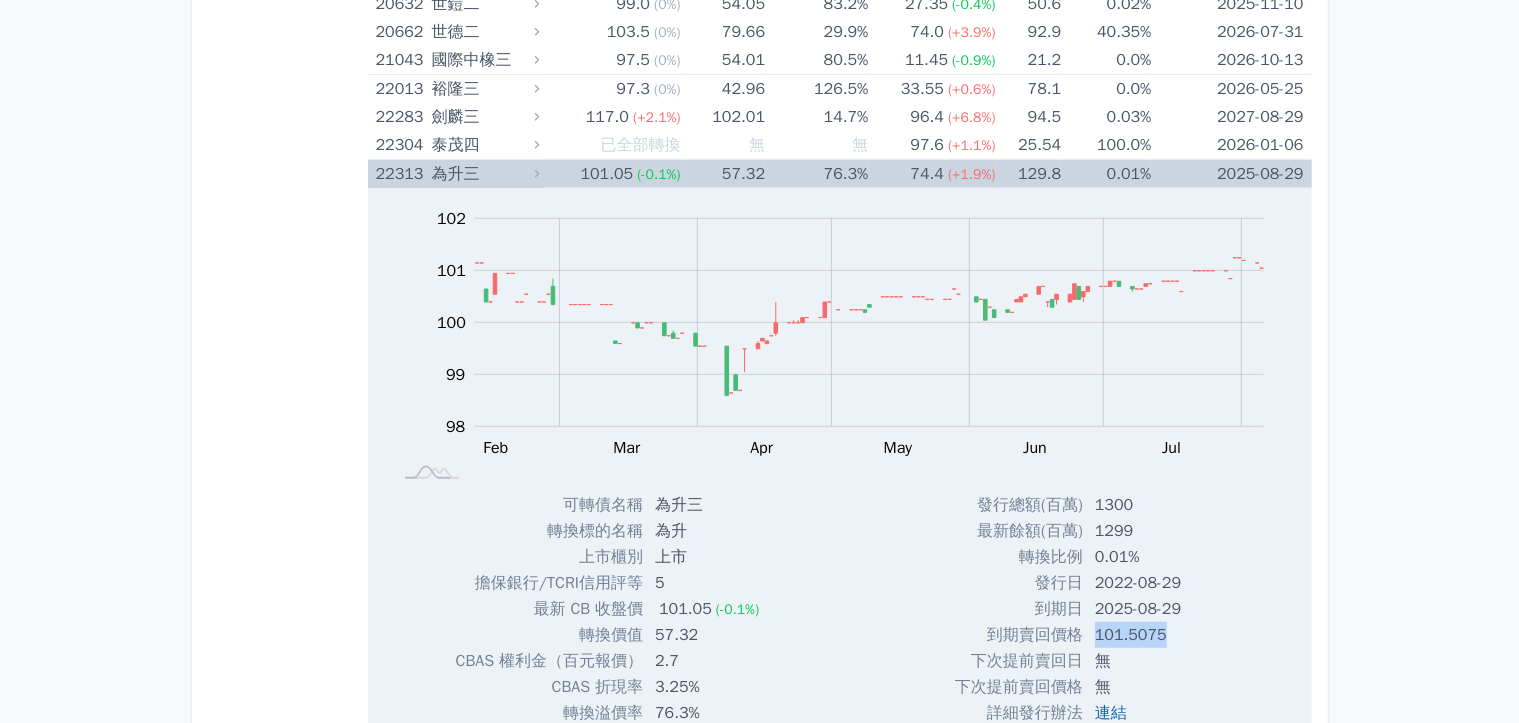 drag, startPoint x: 1088, startPoint y: 640, endPoint x: 1156, endPoint y: 636, distance: 68.117546 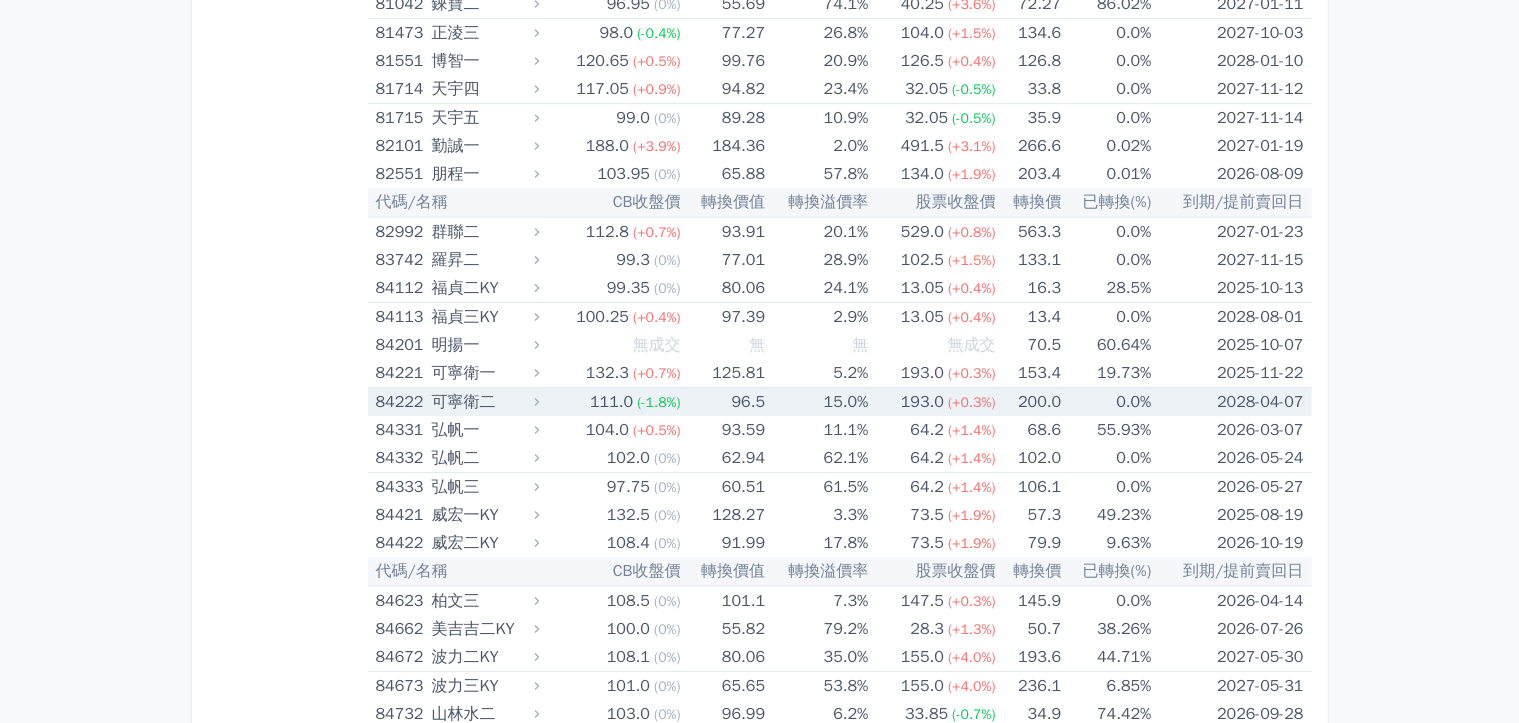 scroll, scrollTop: 14300, scrollLeft: 0, axis: vertical 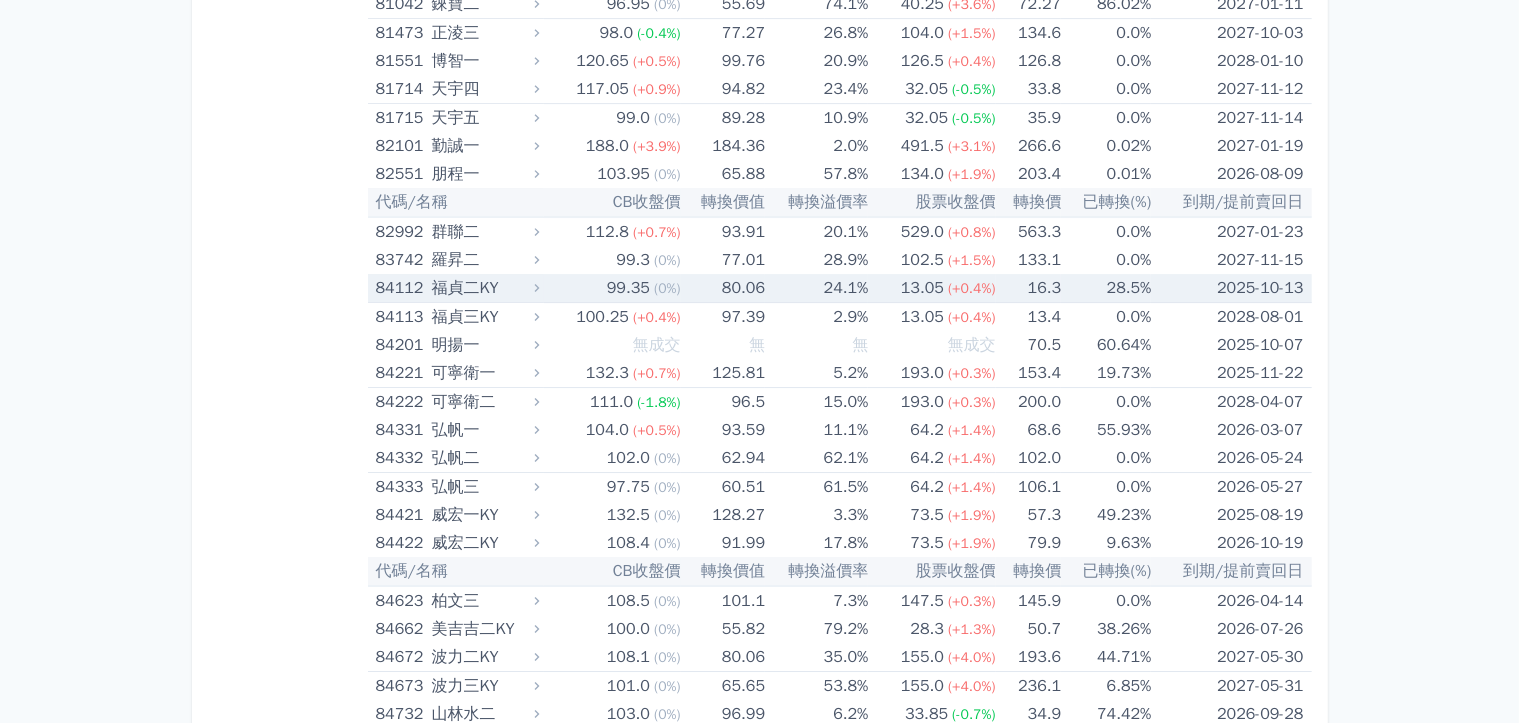 click on "福貞二KY" at bounding box center [483, 288] 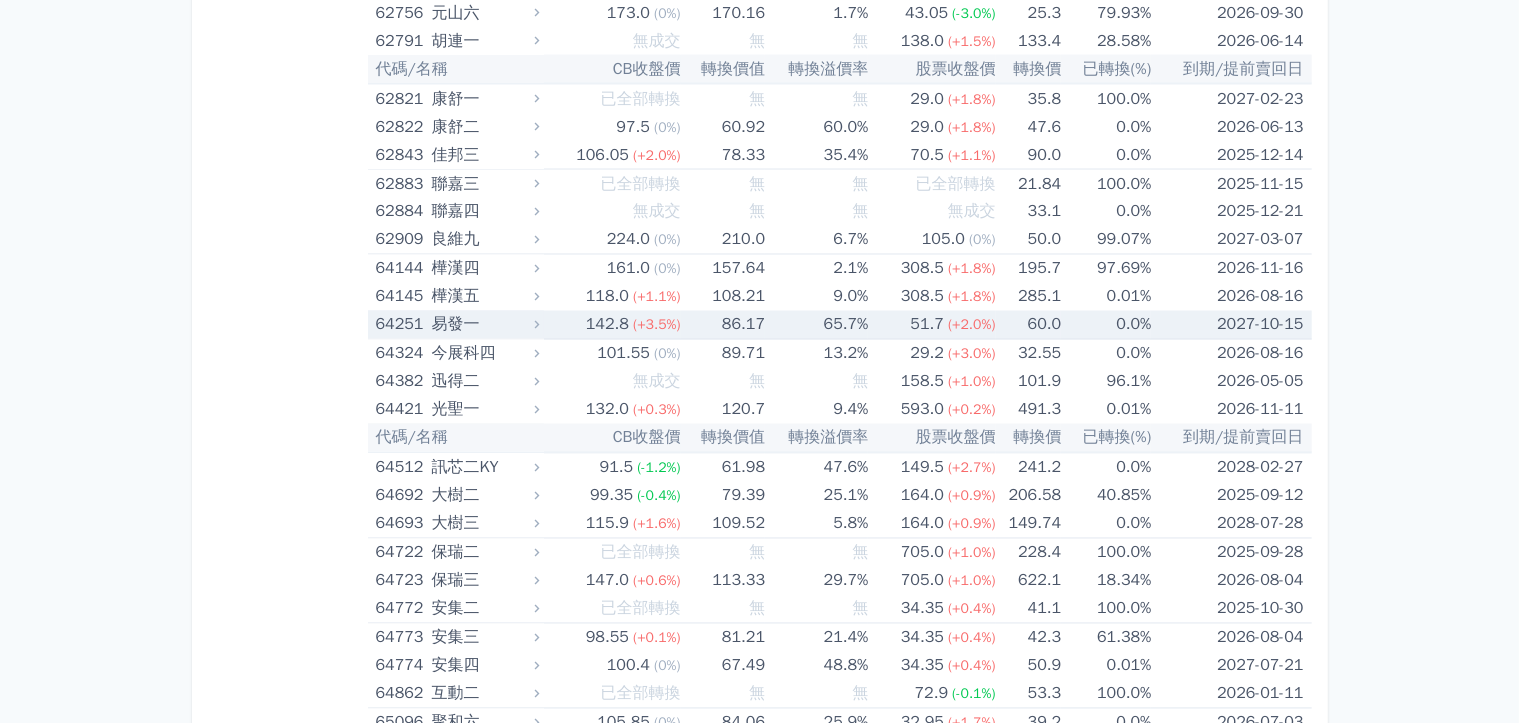 scroll, scrollTop: 10600, scrollLeft: 0, axis: vertical 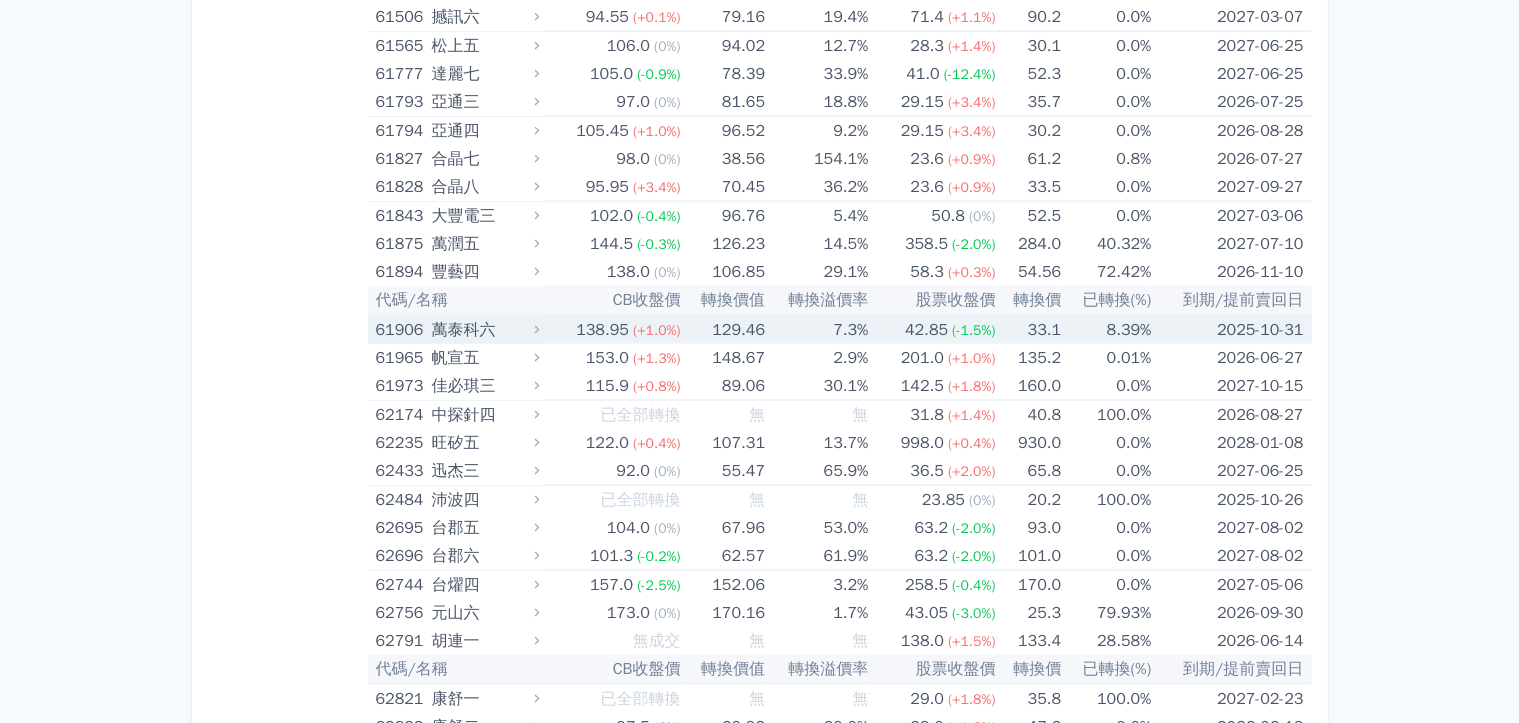 click on "(+1.0%)" at bounding box center [657, 330] 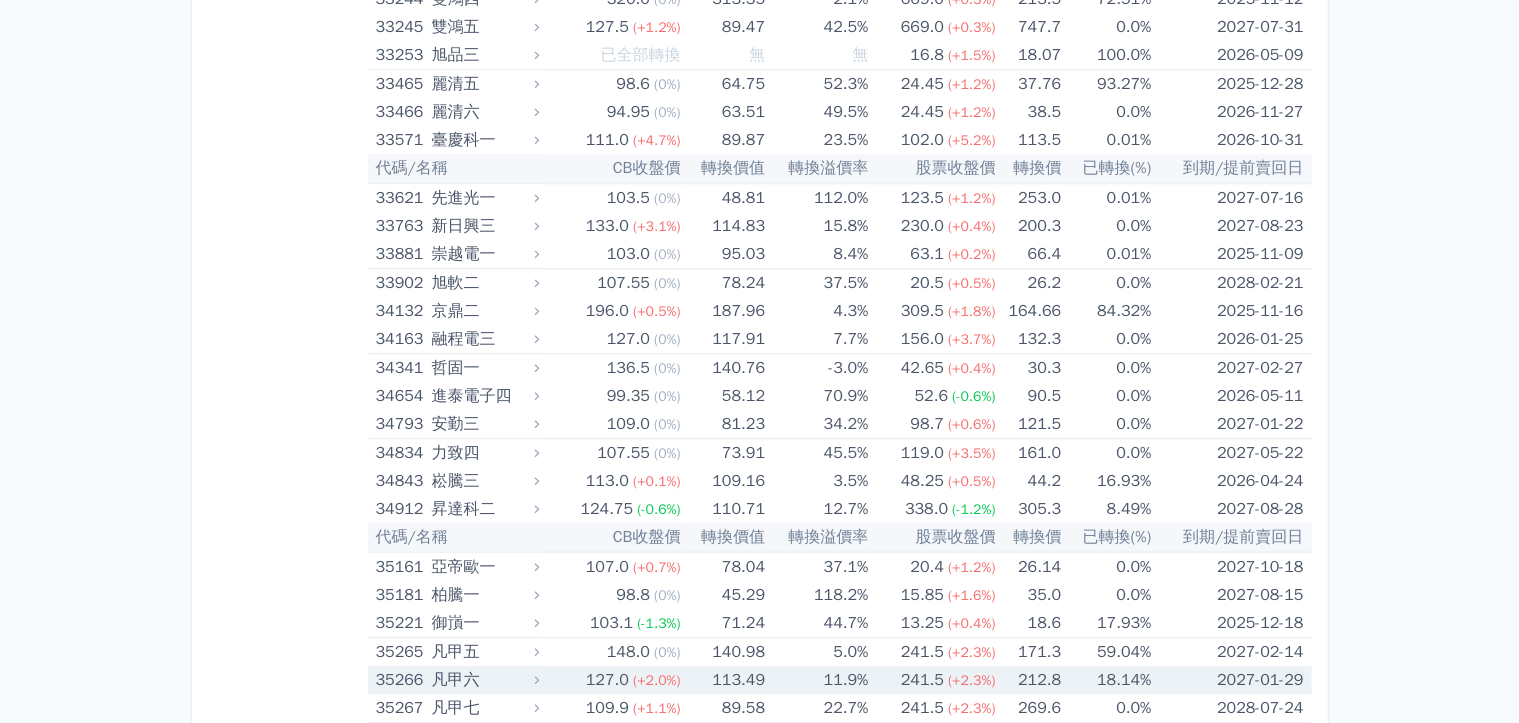 scroll, scrollTop: 4700, scrollLeft: 0, axis: vertical 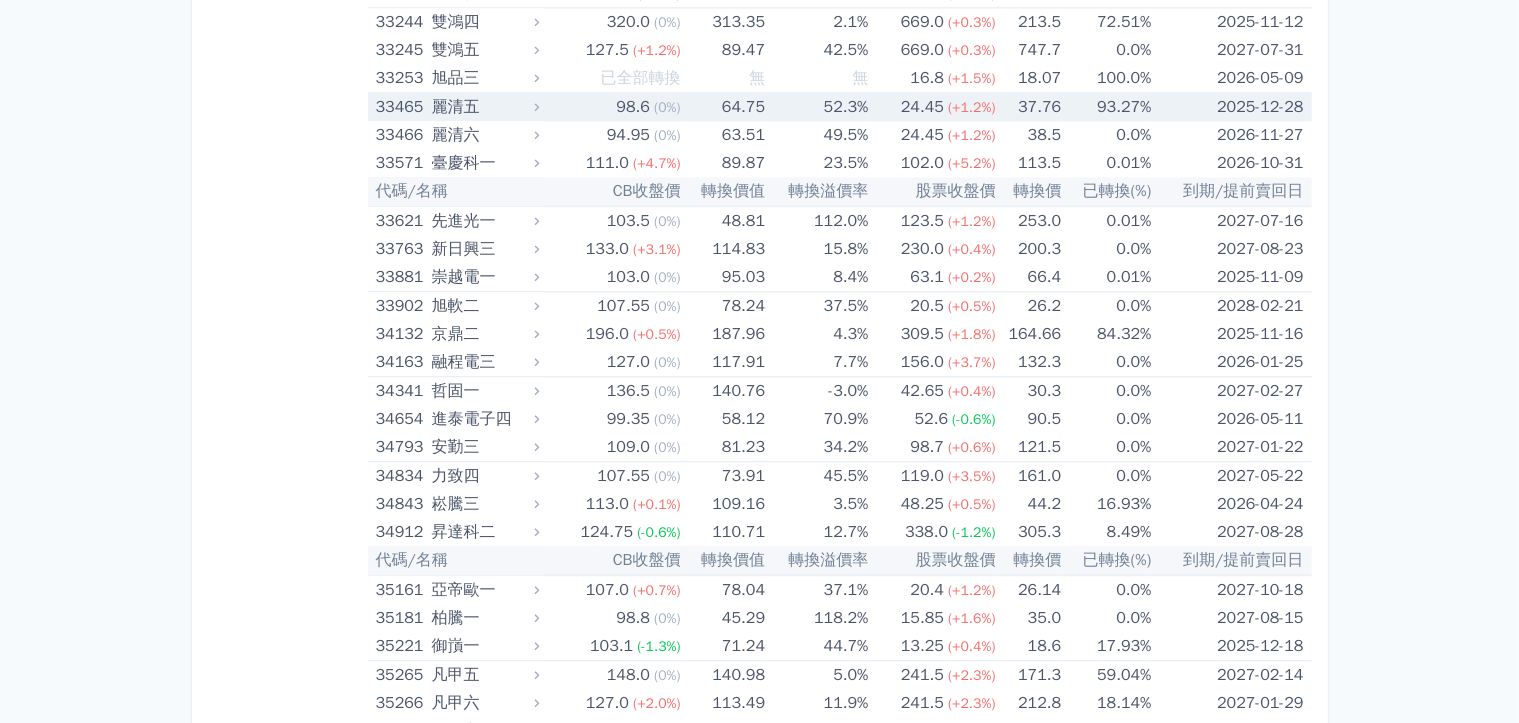 click on "2025-12-28" at bounding box center [1231, 107] 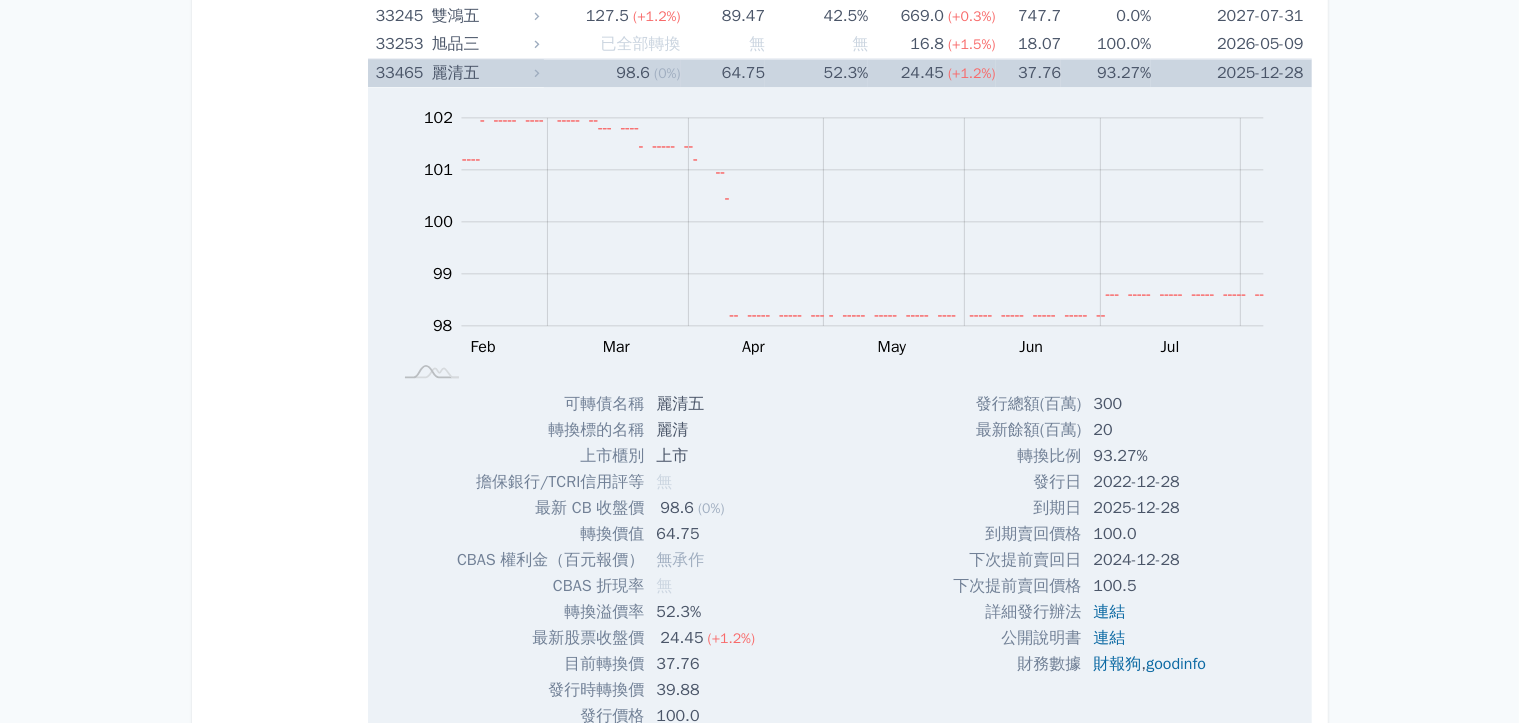 scroll, scrollTop: 4500, scrollLeft: 0, axis: vertical 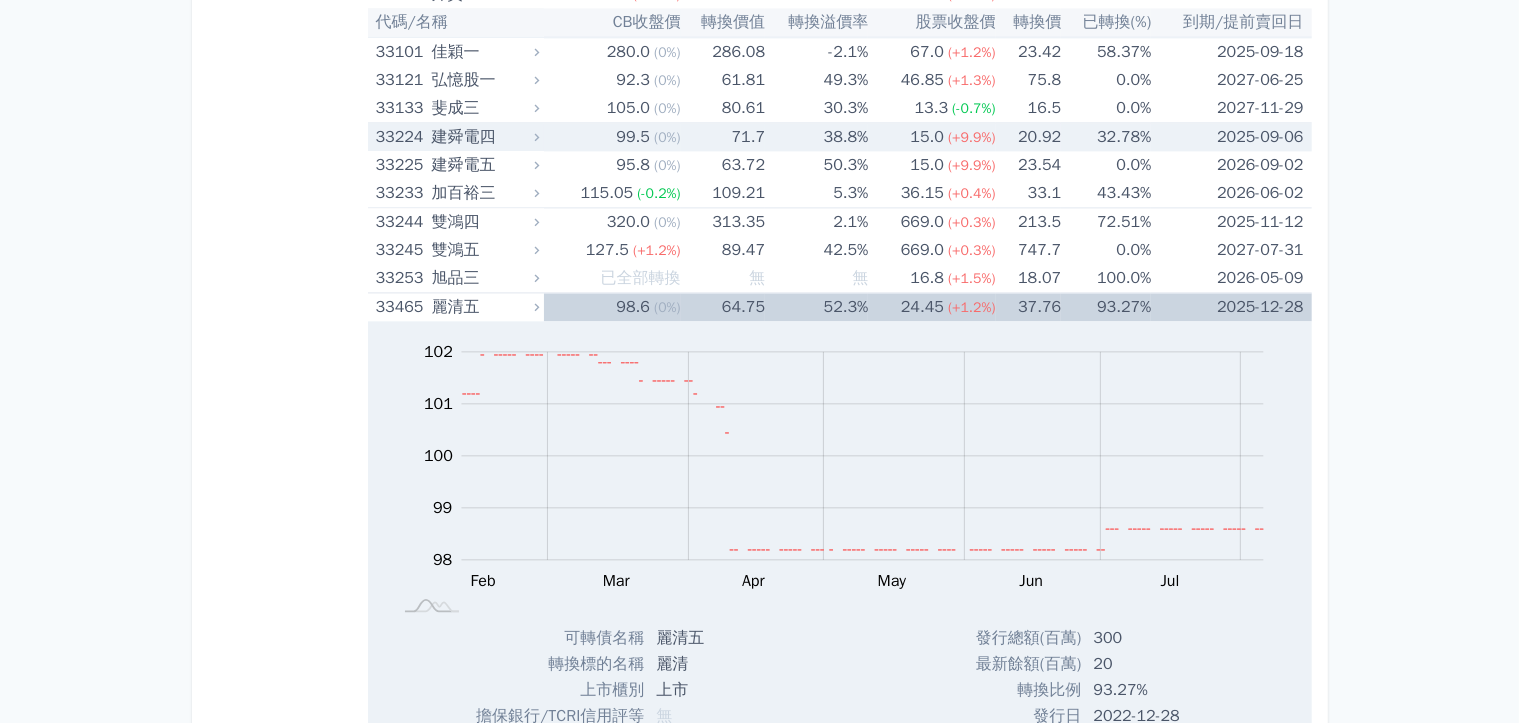 click on "2025-09-06" at bounding box center (1231, 137) 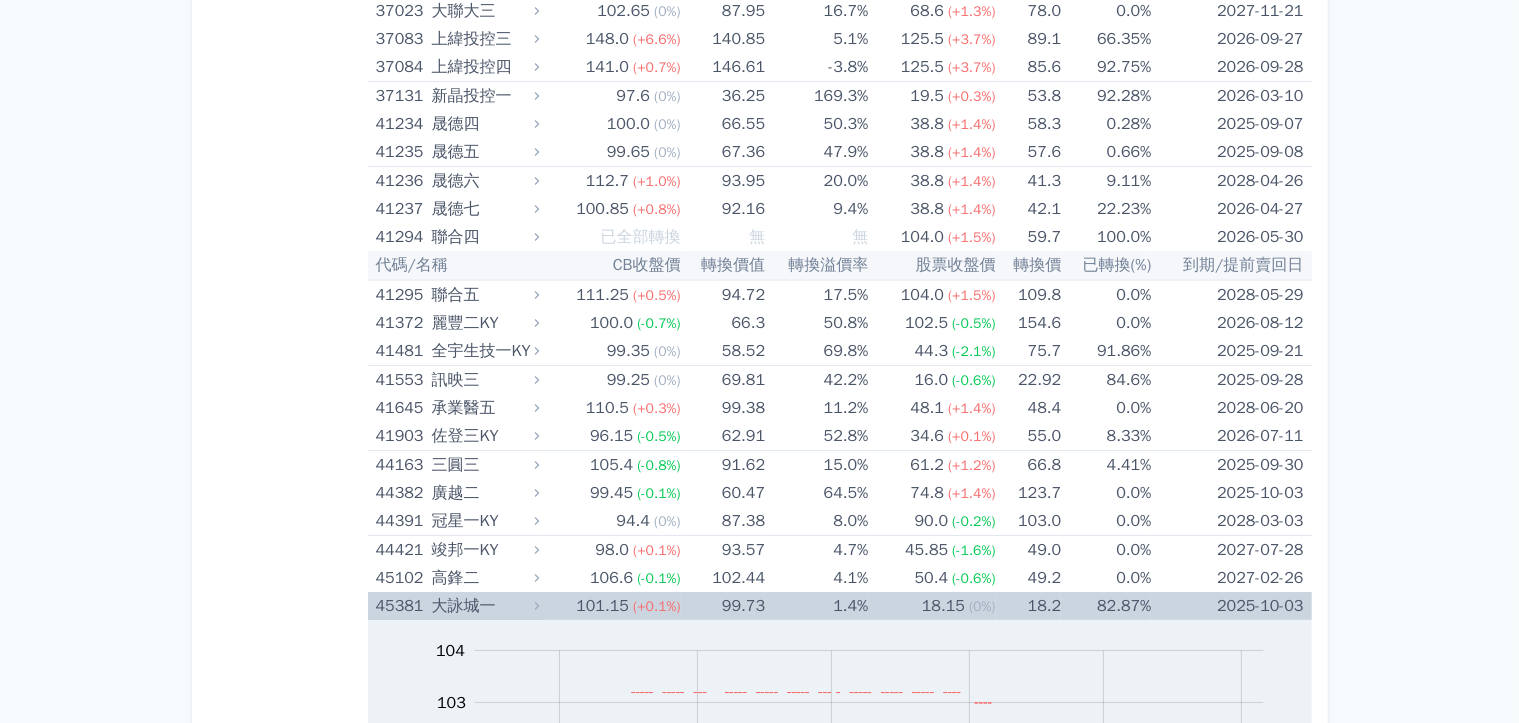 scroll, scrollTop: 7400, scrollLeft: 0, axis: vertical 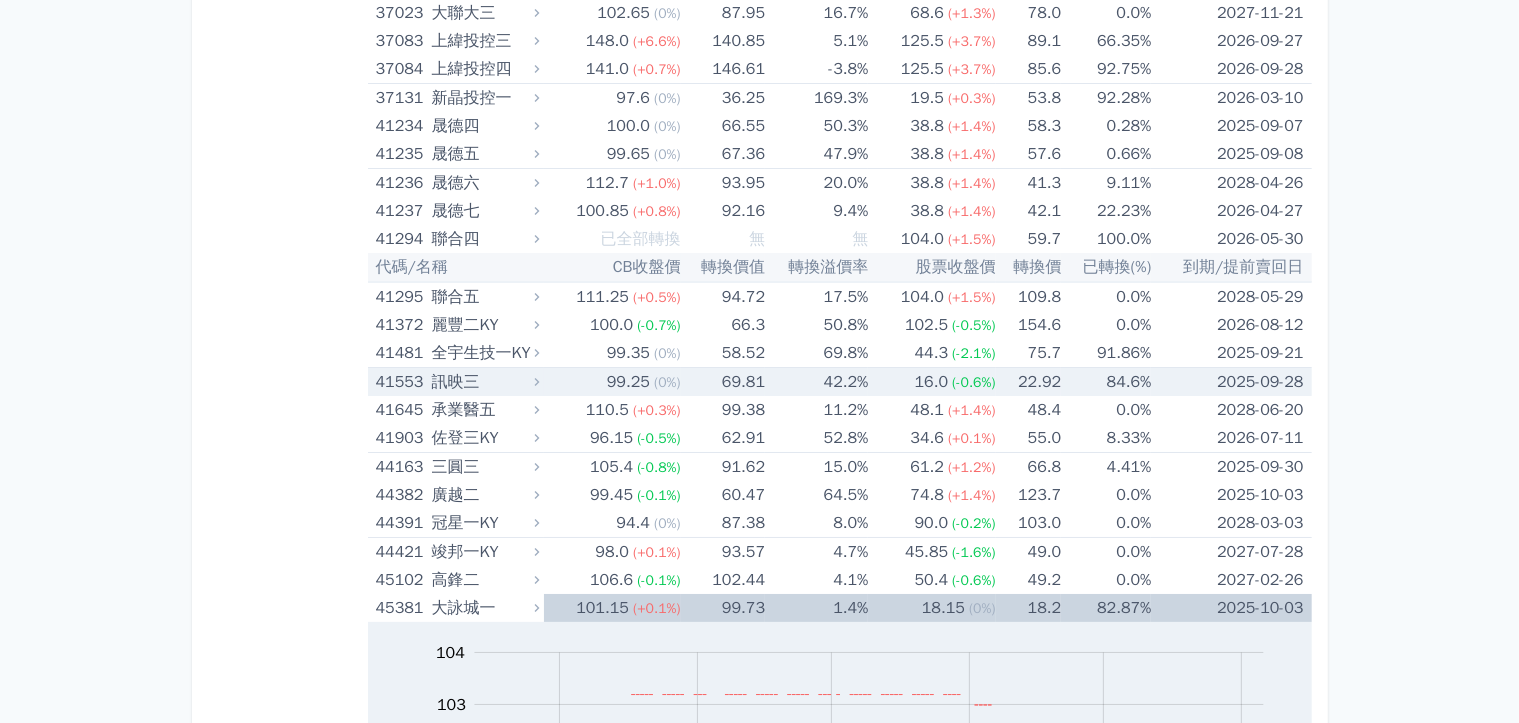 click on "訊映三" at bounding box center (483, 382) 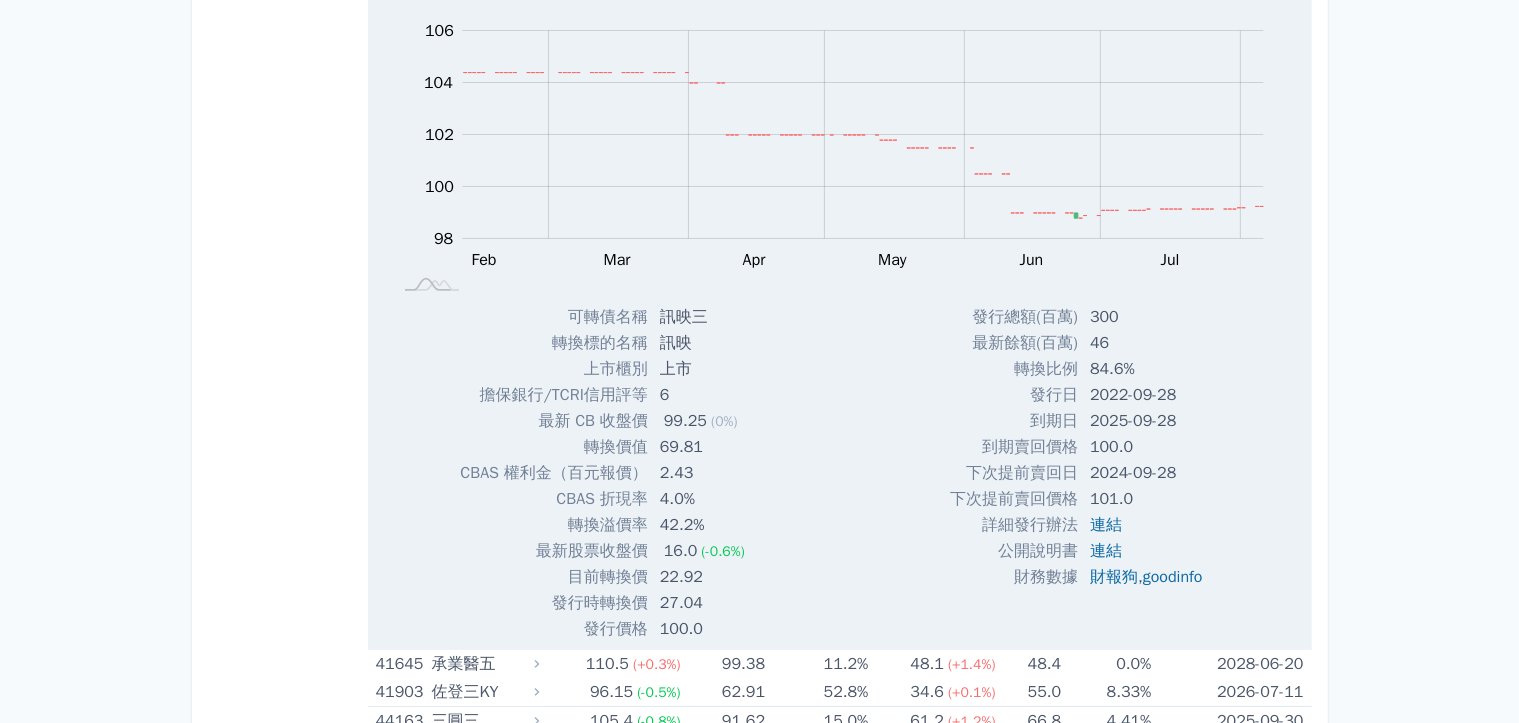 scroll, scrollTop: 8200, scrollLeft: 0, axis: vertical 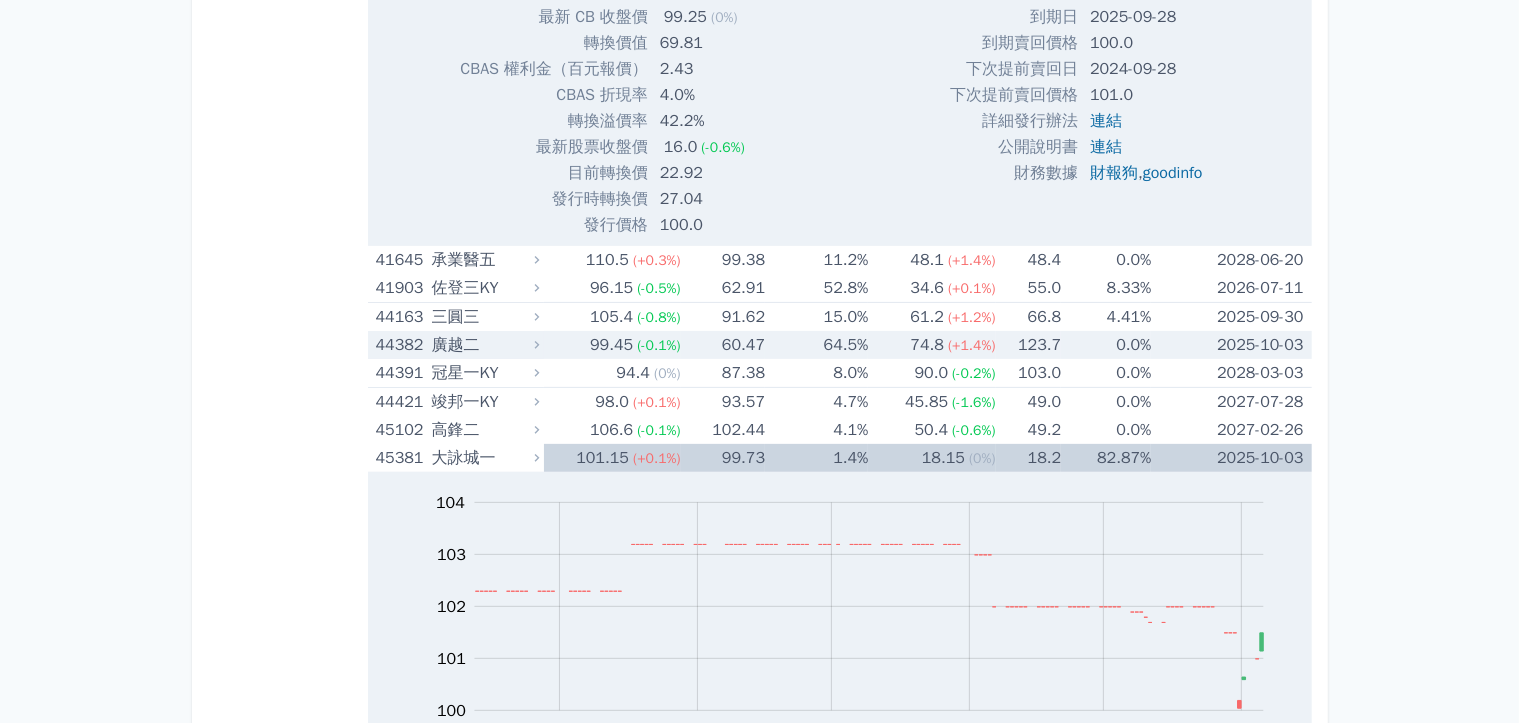 click on "廣越二" at bounding box center (483, 345) 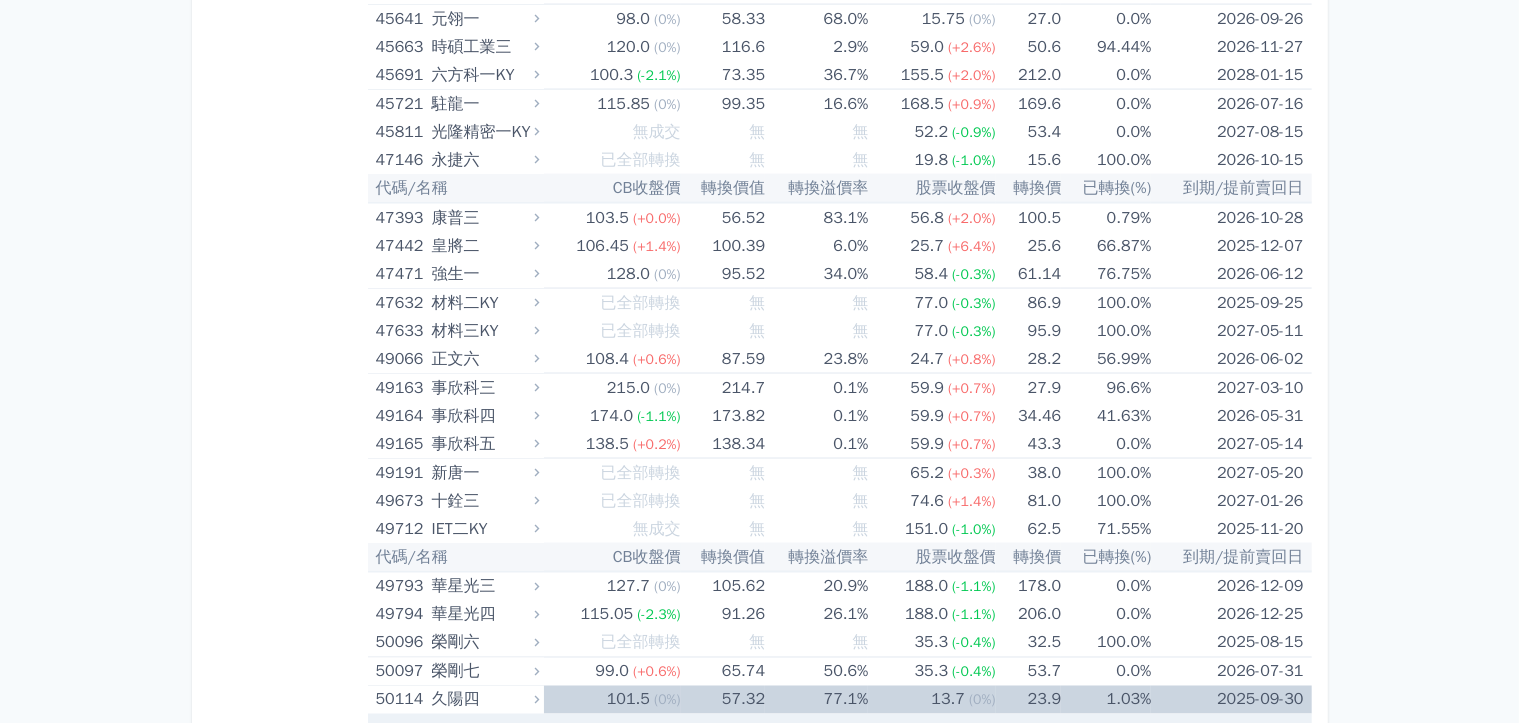 scroll, scrollTop: 10700, scrollLeft: 0, axis: vertical 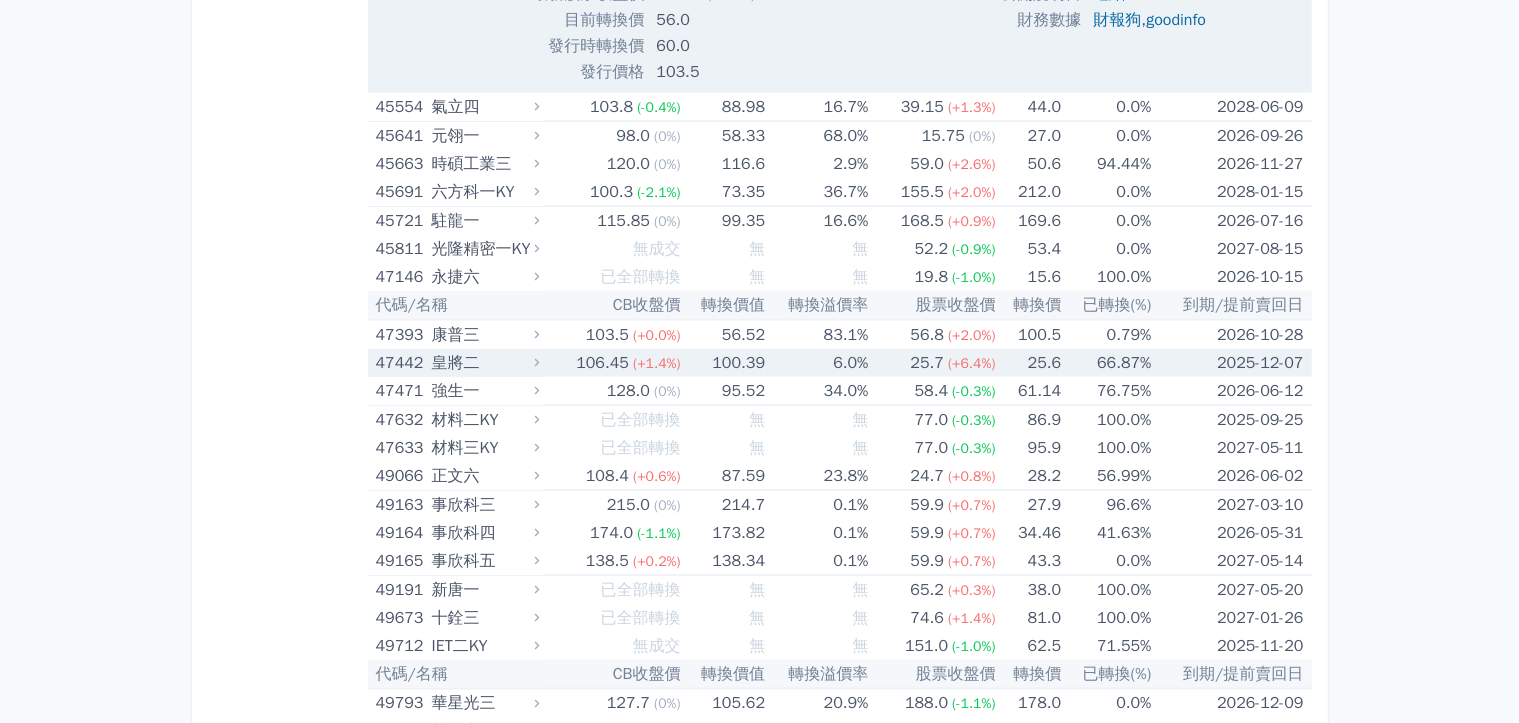 click on "皇將二" at bounding box center [483, 363] 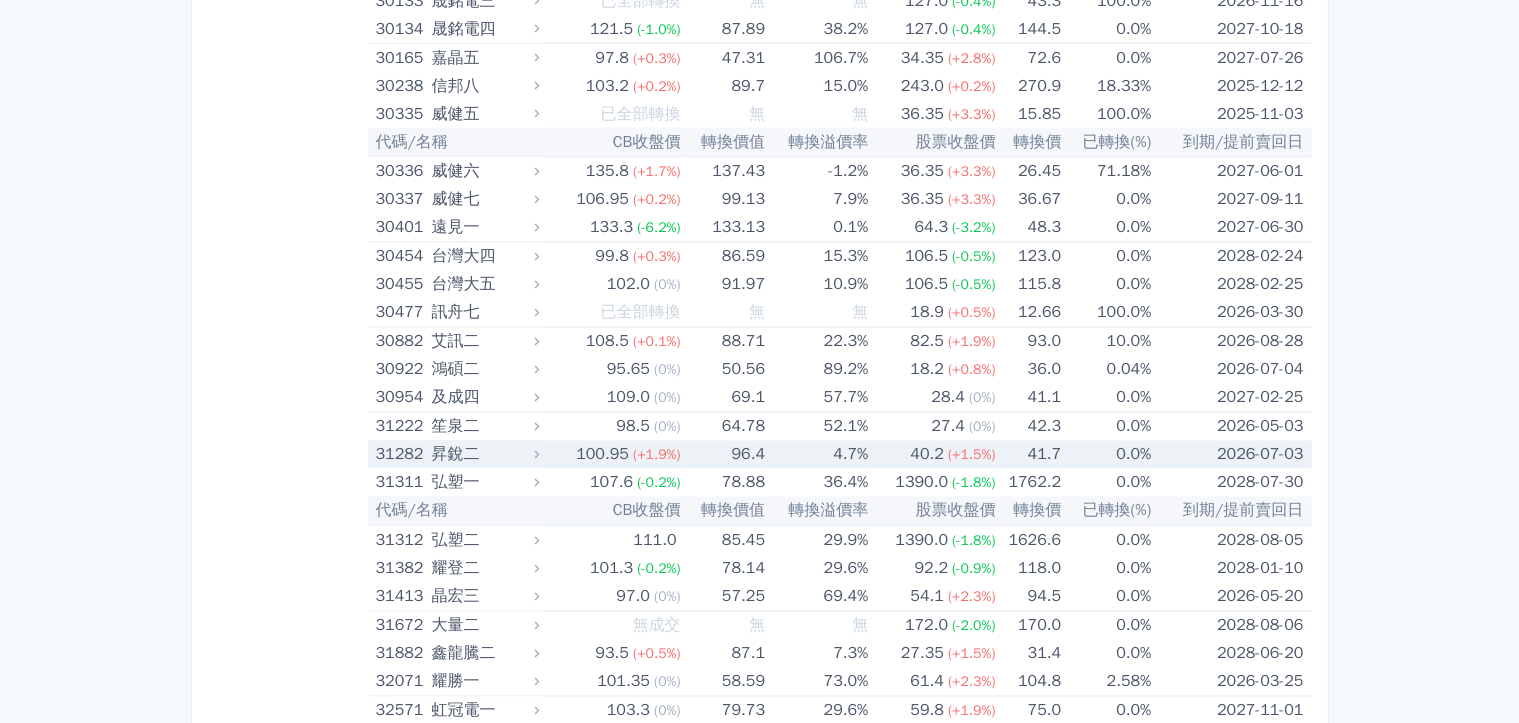 scroll, scrollTop: 3400, scrollLeft: 0, axis: vertical 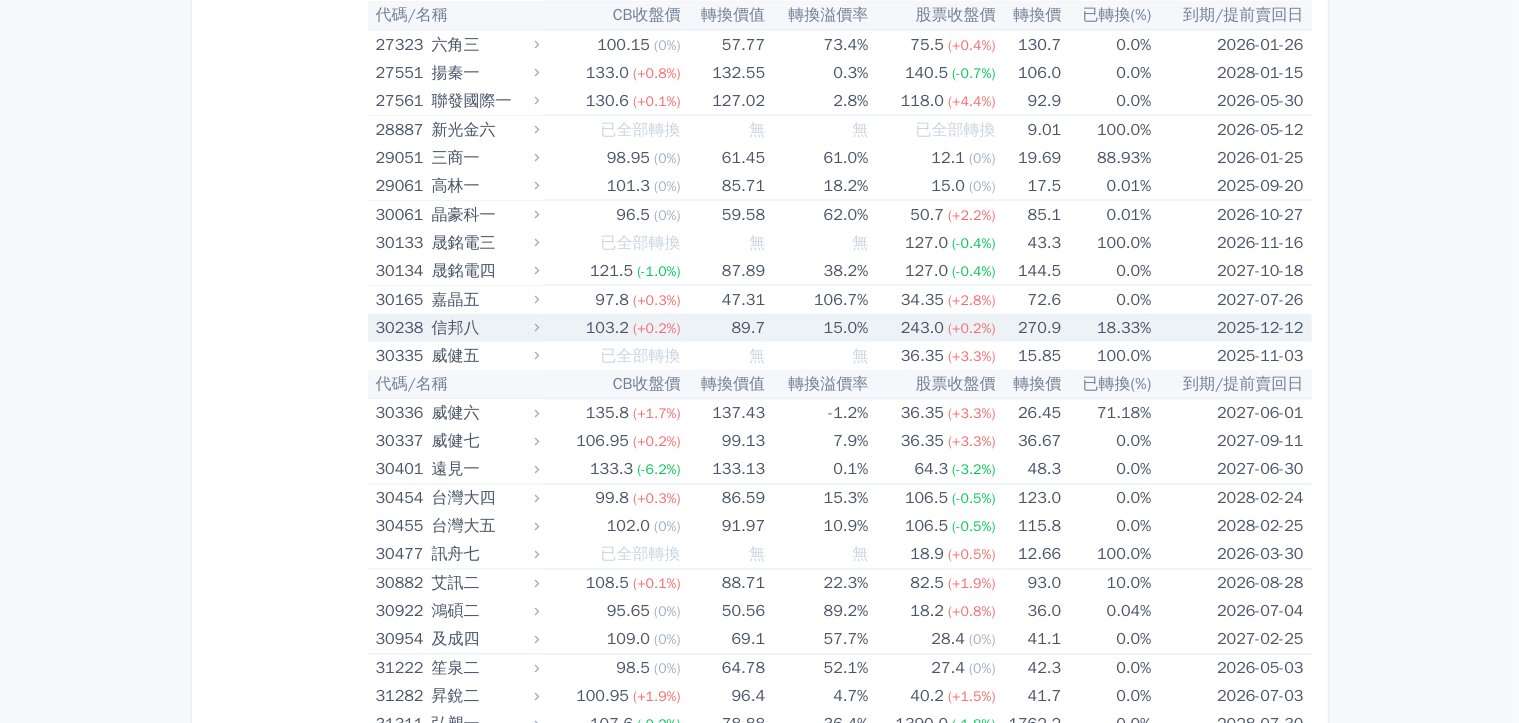 click on "信邦八" at bounding box center [483, 328] 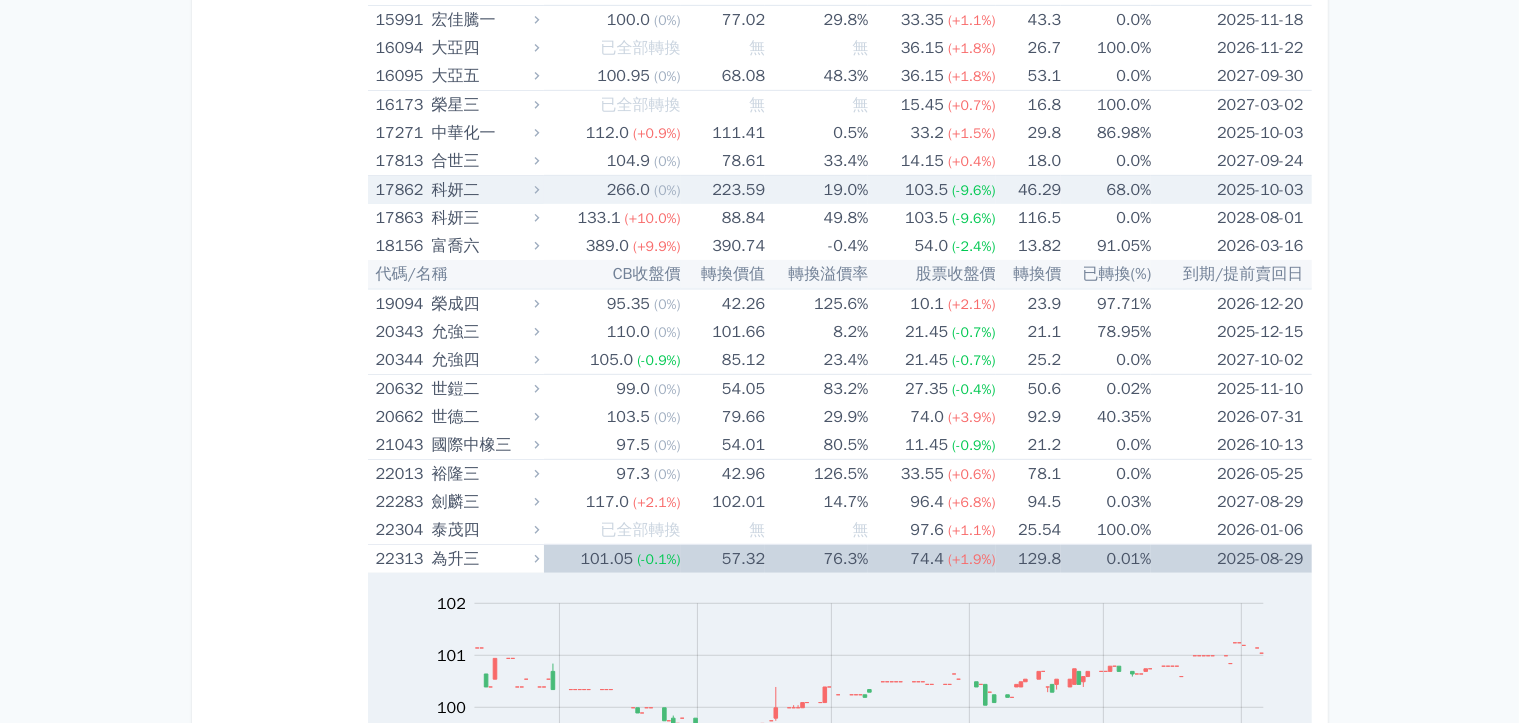scroll, scrollTop: 1200, scrollLeft: 0, axis: vertical 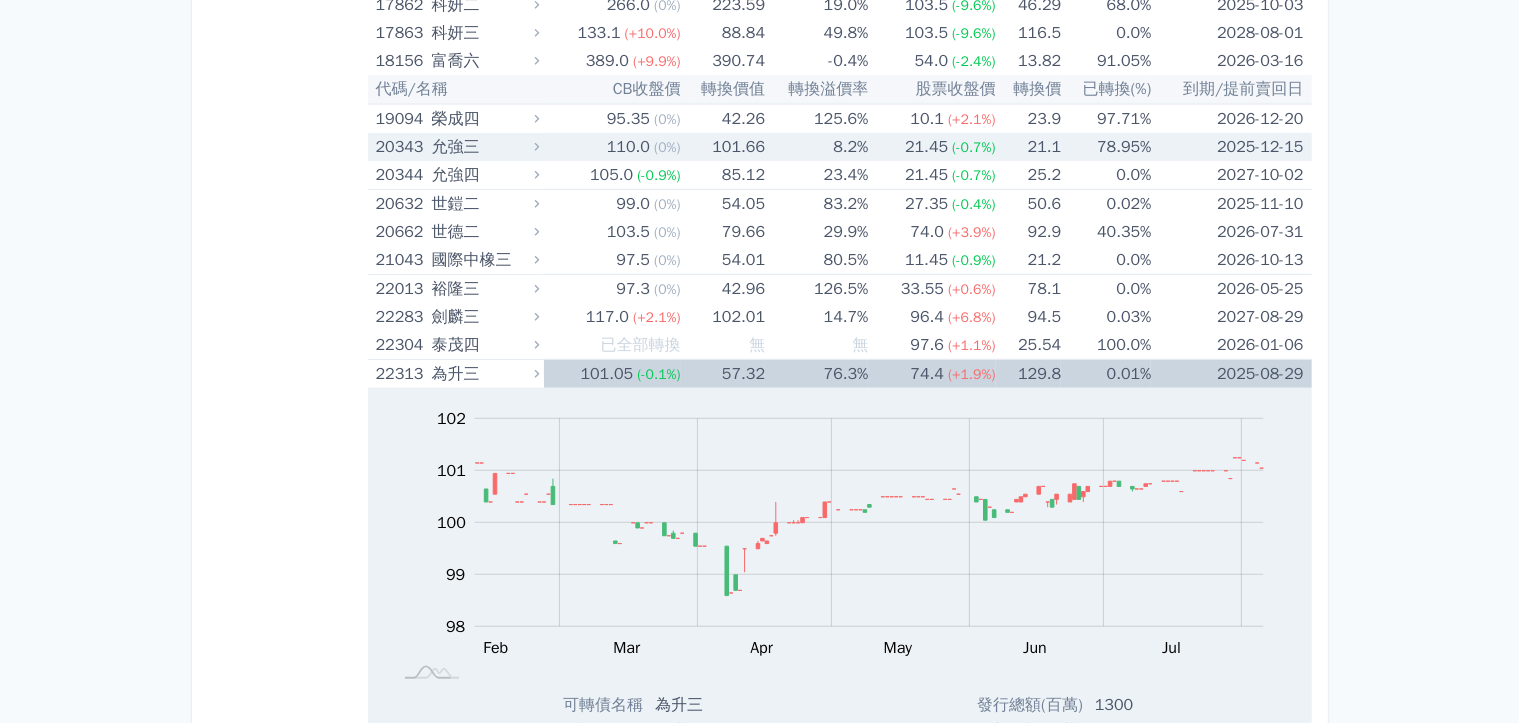 click on "110.0" at bounding box center (628, 147) 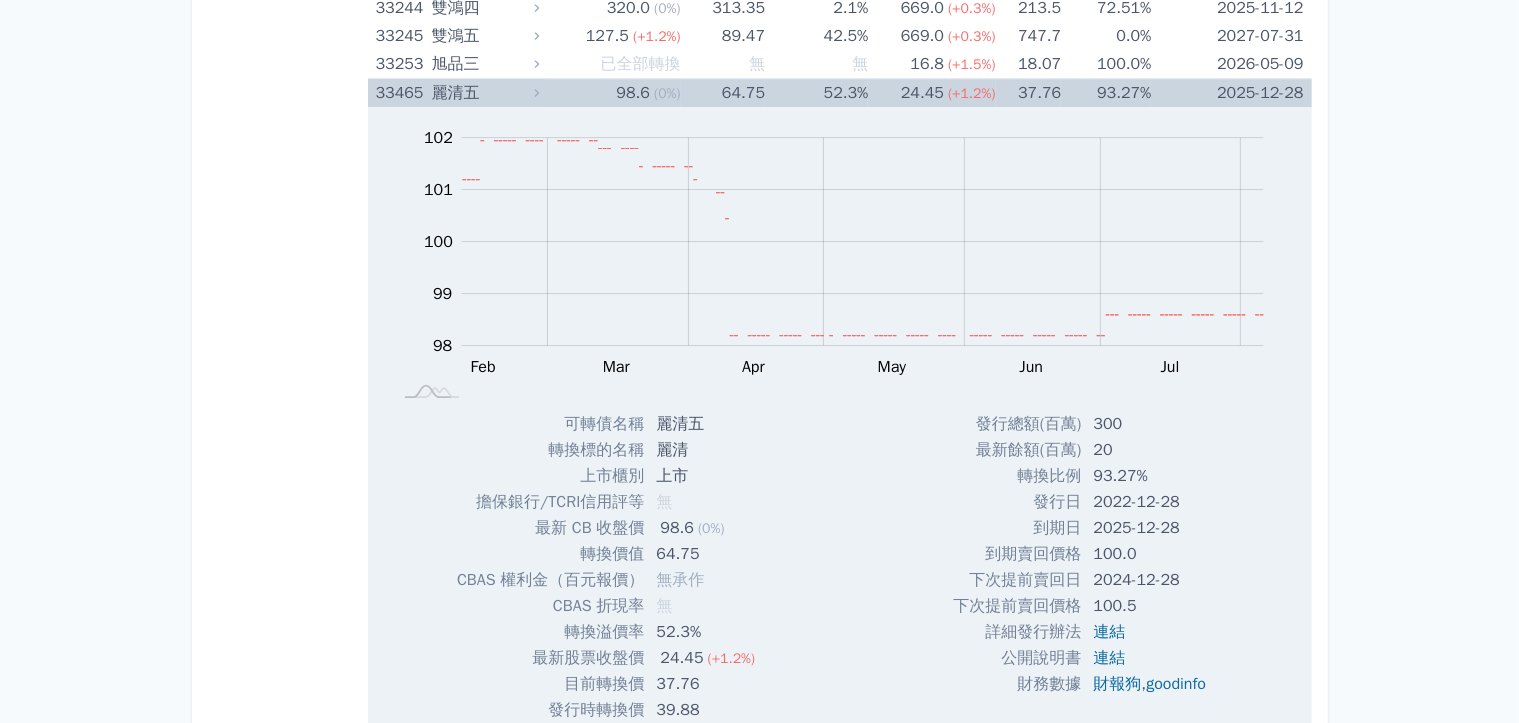 scroll, scrollTop: 6700, scrollLeft: 0, axis: vertical 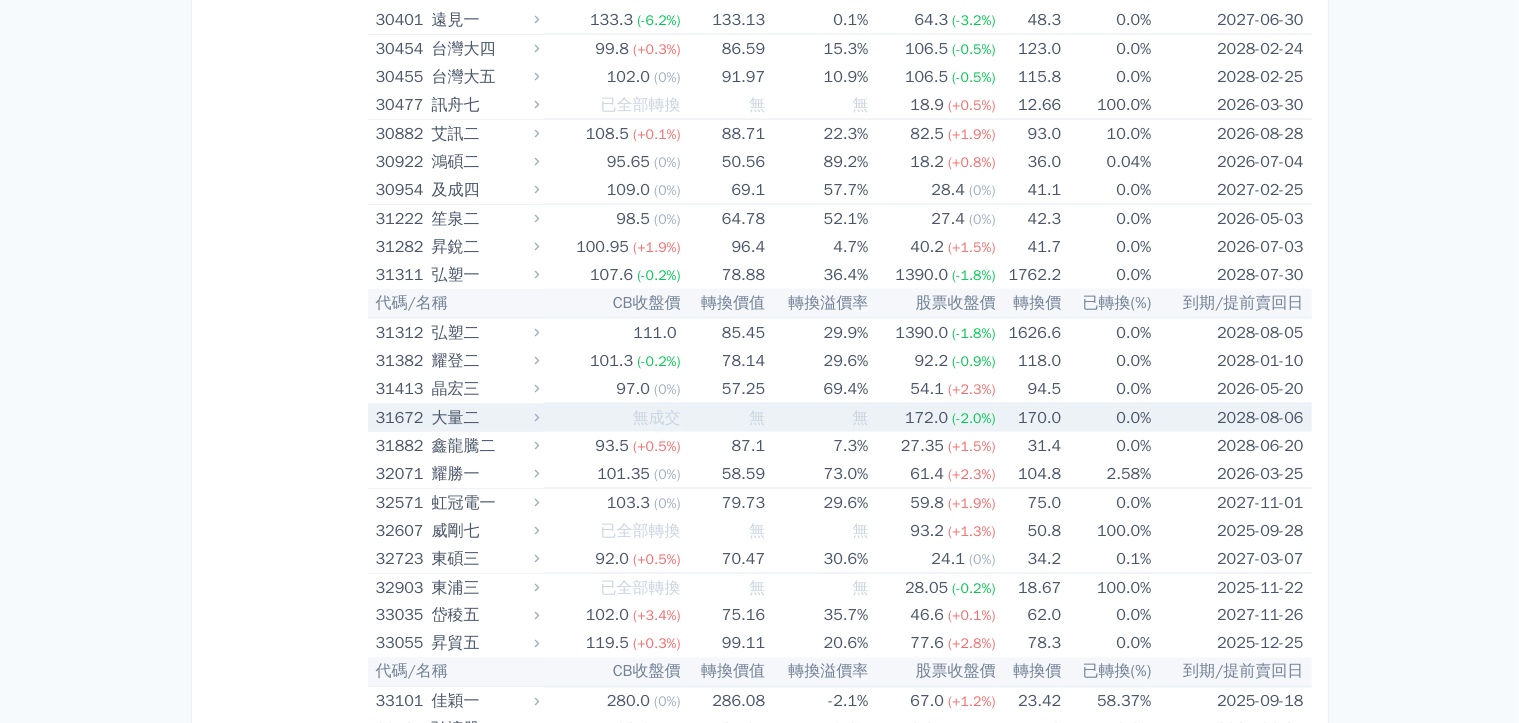 click on "2028-08-06" at bounding box center [1231, 418] 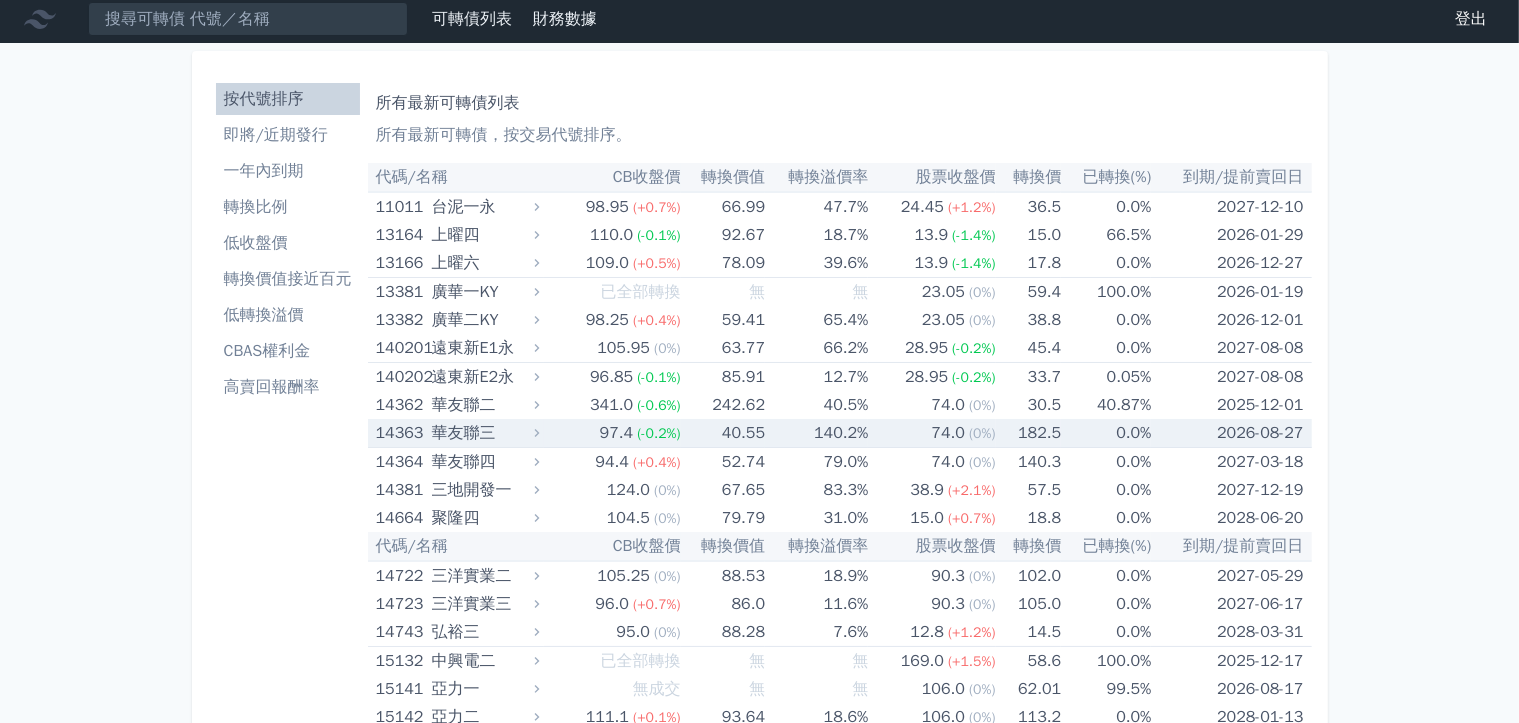 scroll, scrollTop: 0, scrollLeft: 0, axis: both 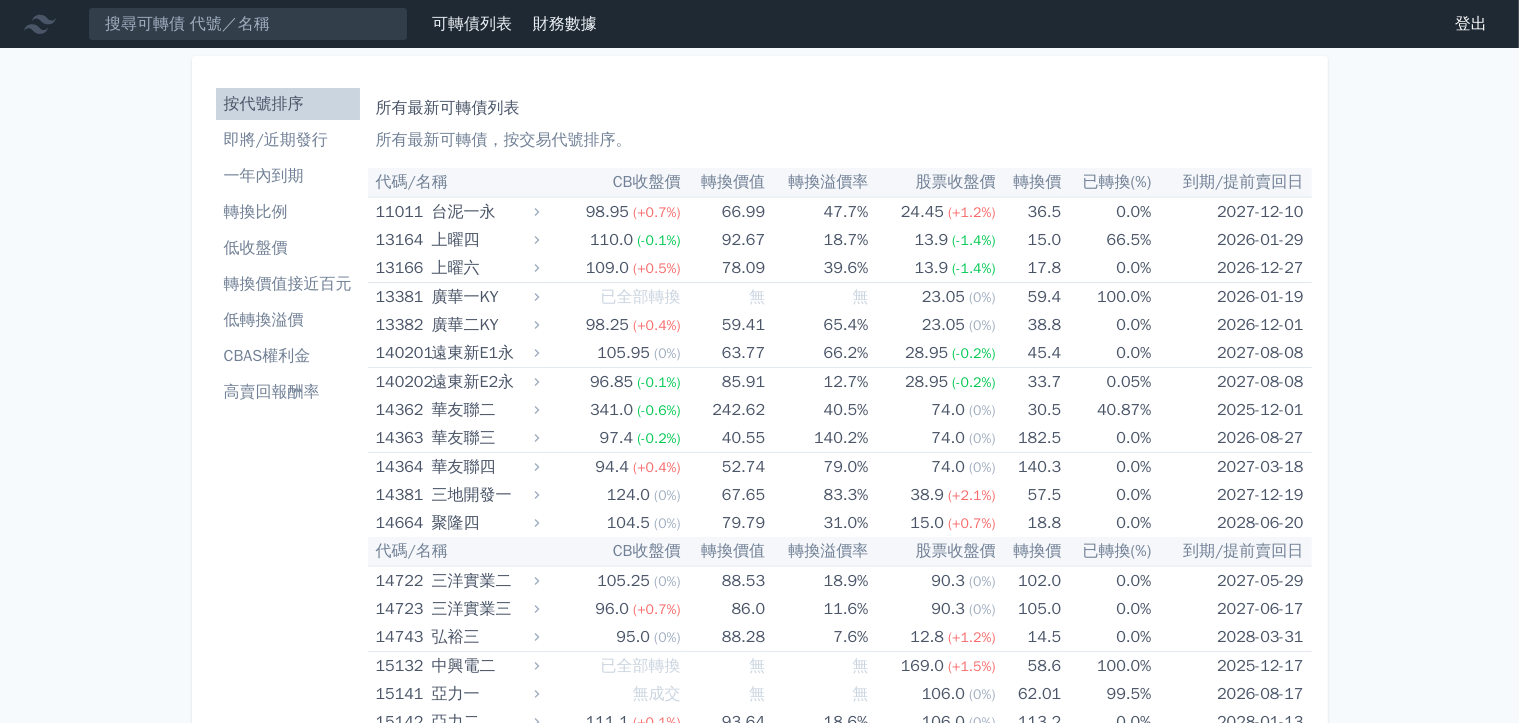 click on "即將/近期發行" at bounding box center [288, 140] 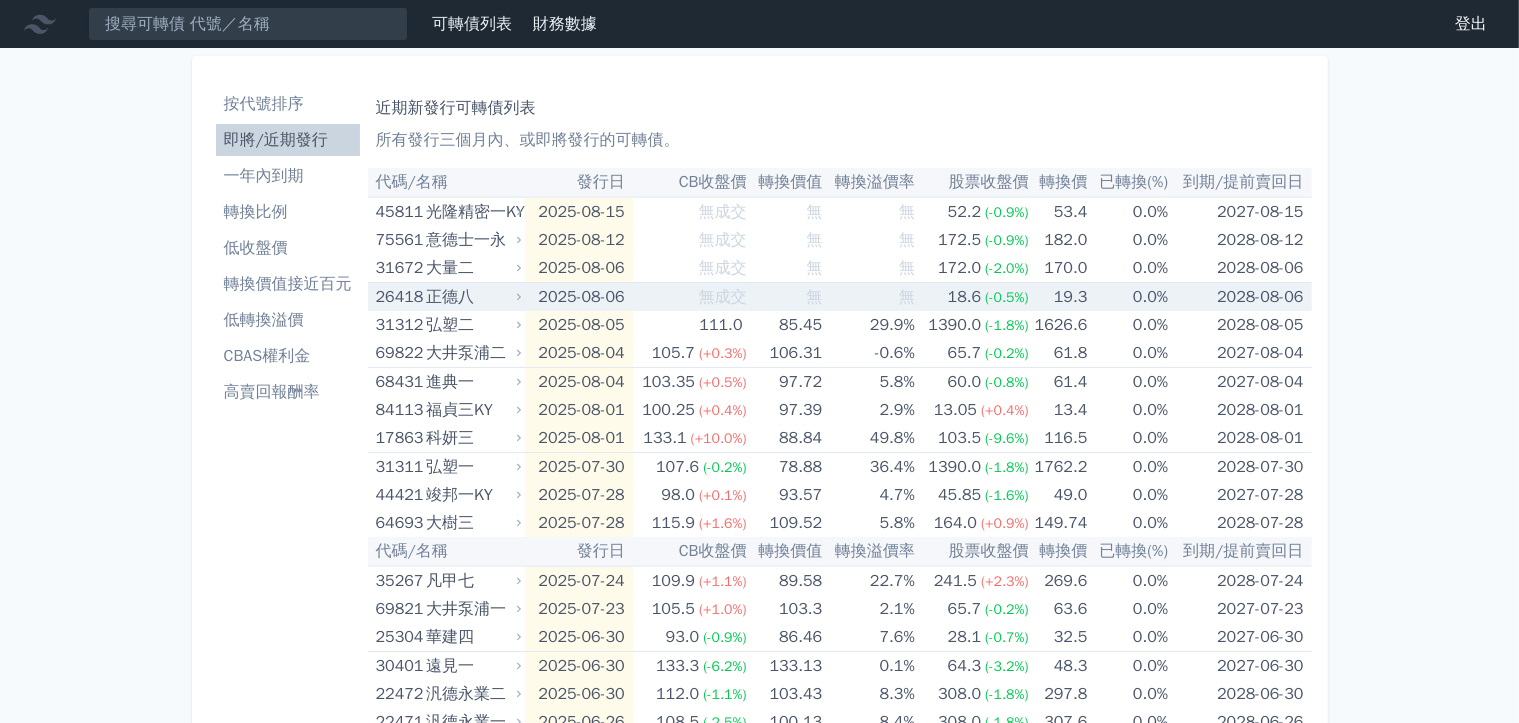 click on "2028-08-06" at bounding box center (1239, 297) 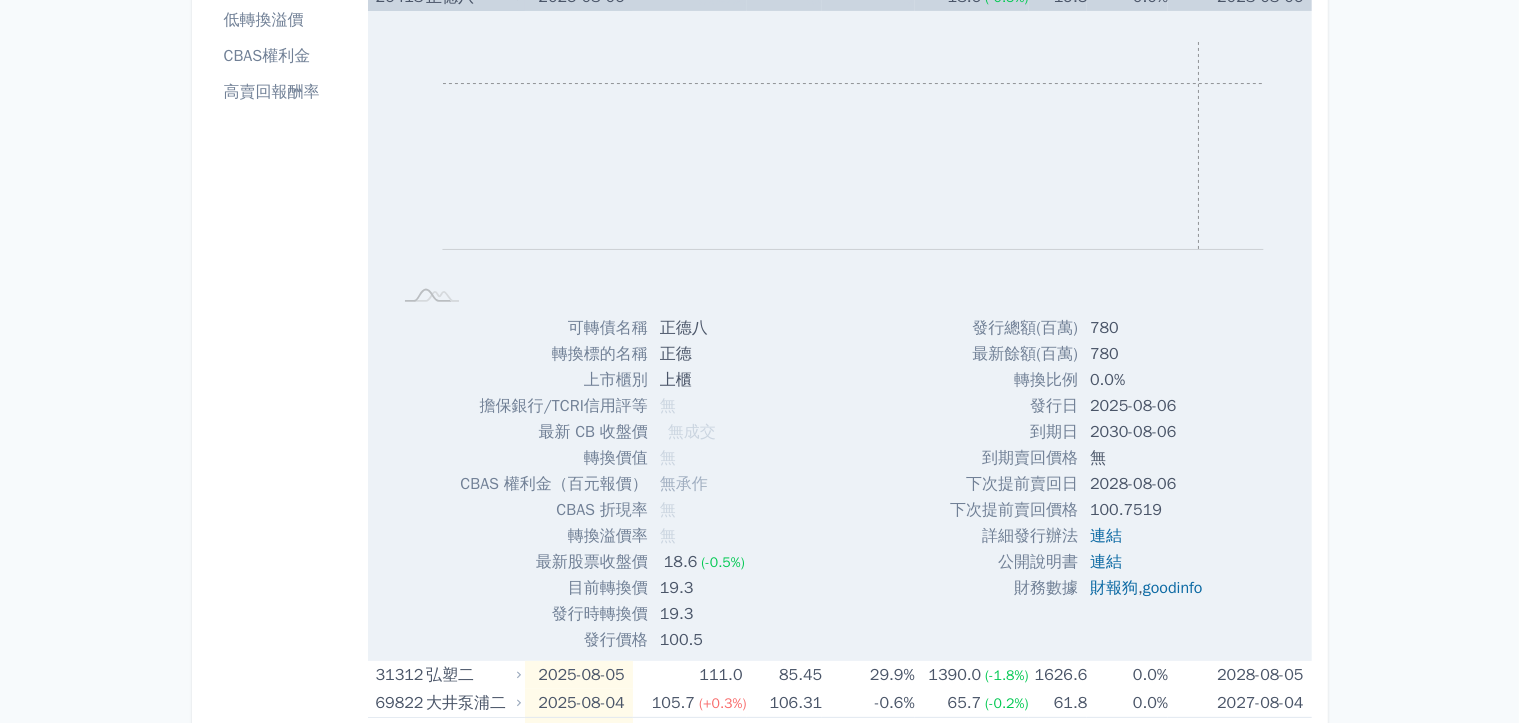 scroll, scrollTop: 400, scrollLeft: 0, axis: vertical 